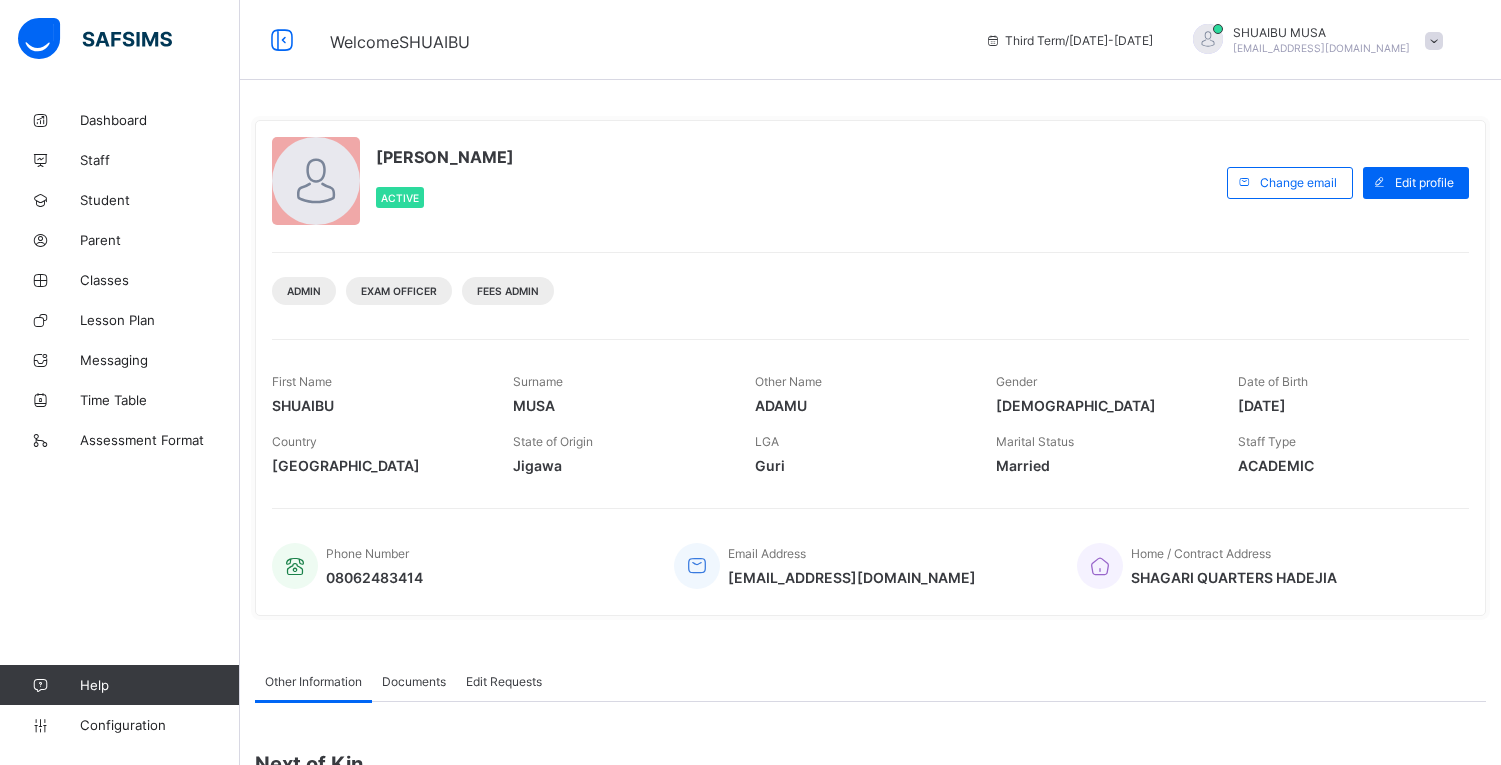 scroll, scrollTop: 0, scrollLeft: 0, axis: both 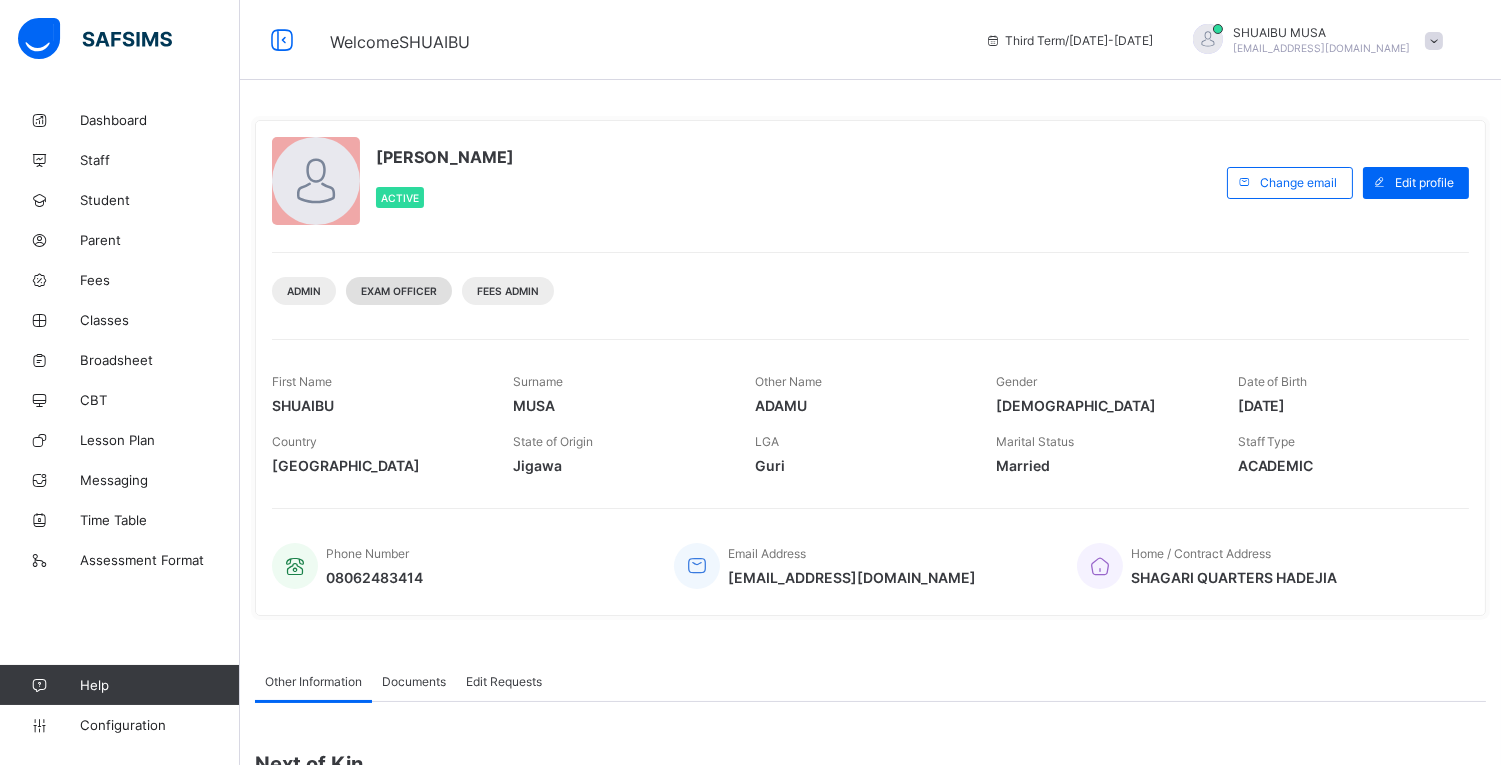 click on "Exam Officer" at bounding box center (399, 291) 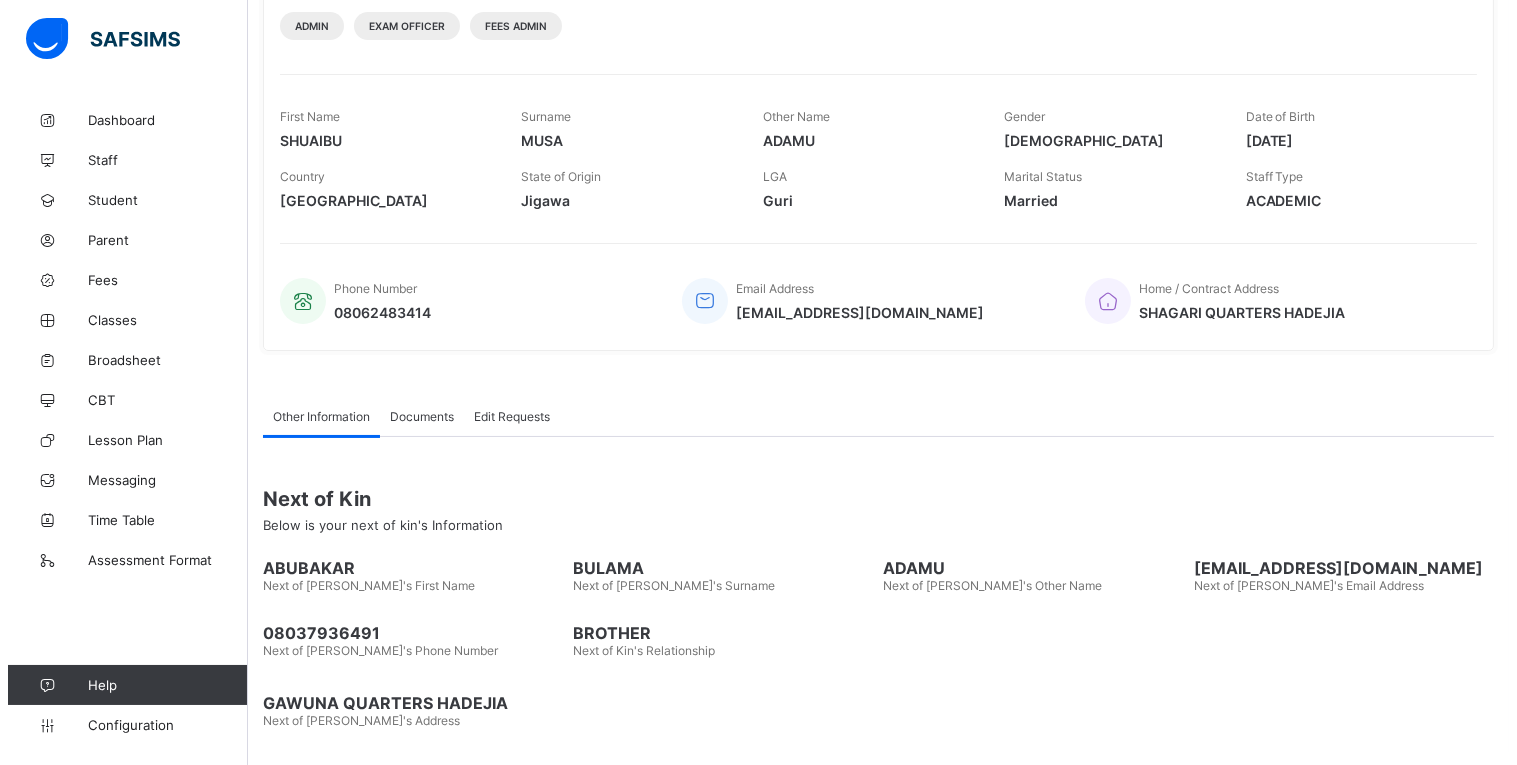 scroll, scrollTop: 0, scrollLeft: 0, axis: both 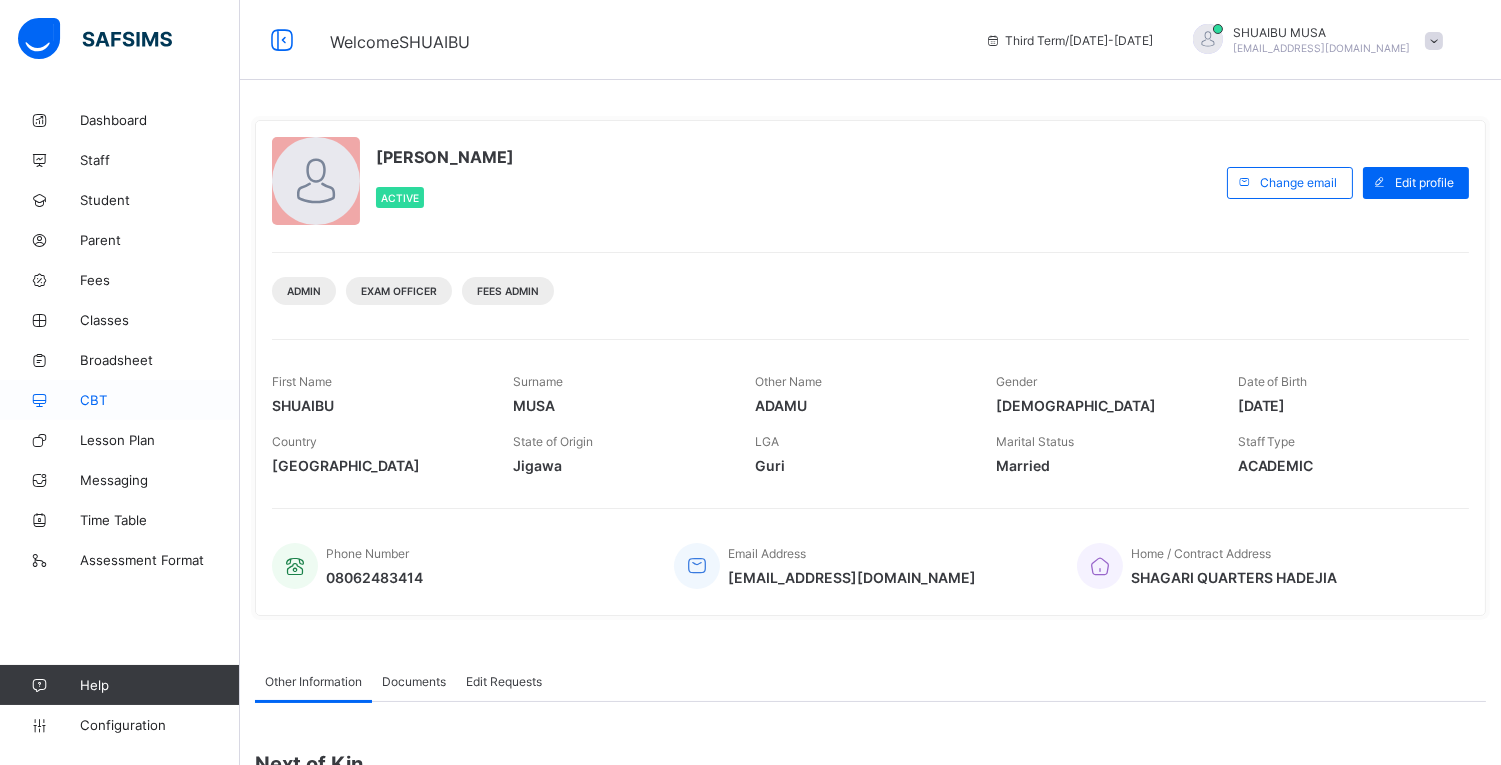 click on "CBT" at bounding box center [160, 400] 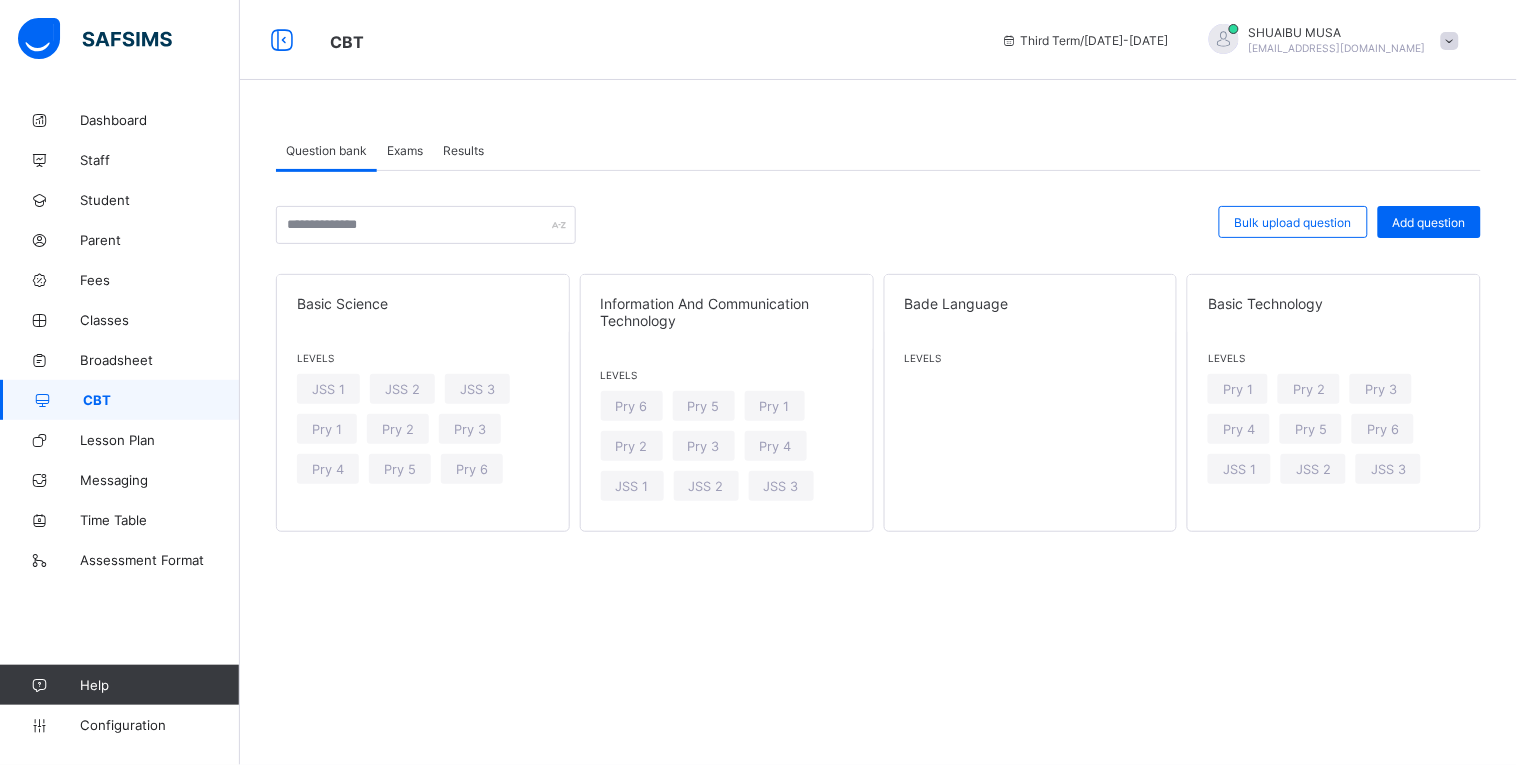 click on "Results" at bounding box center [463, 150] 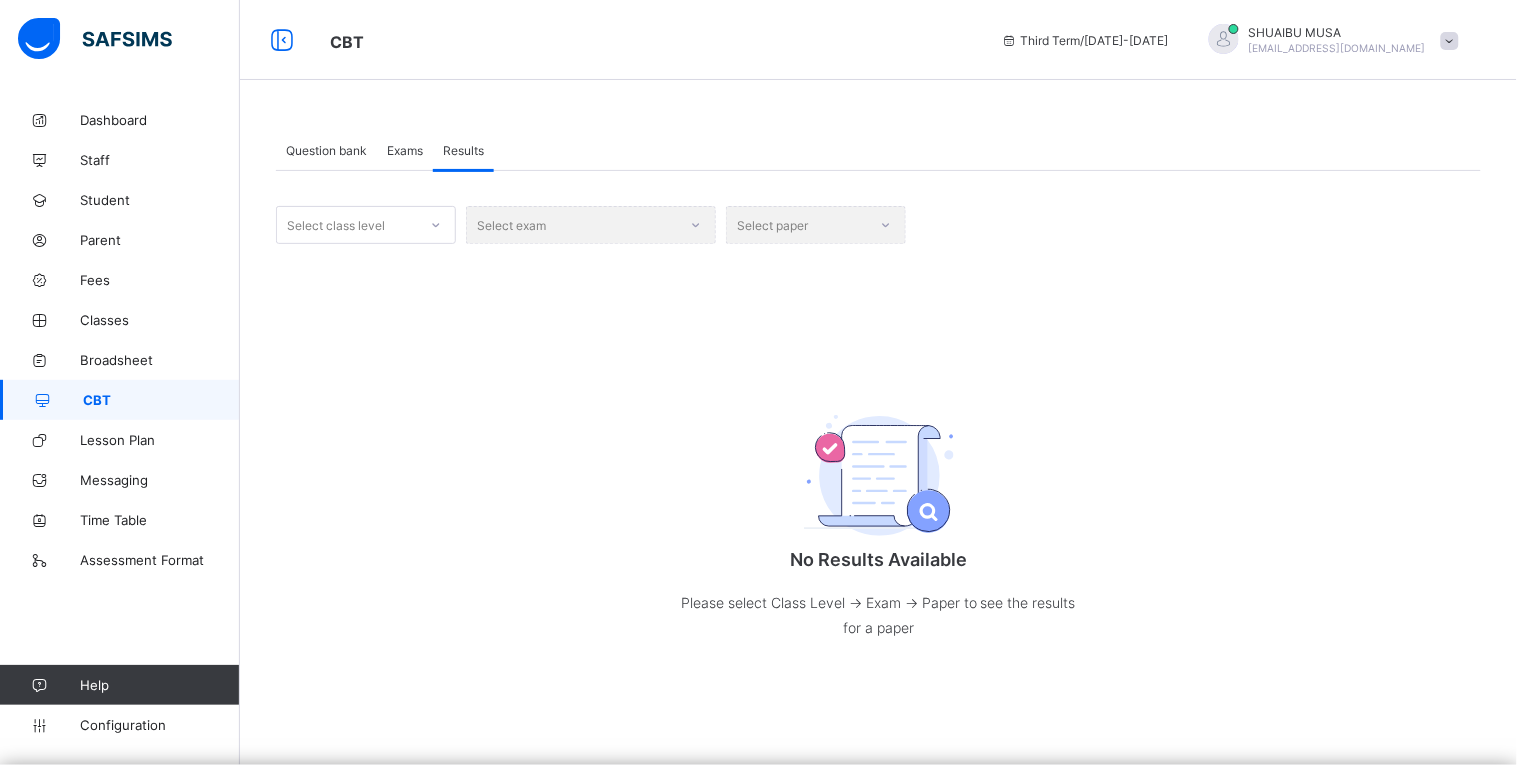 click 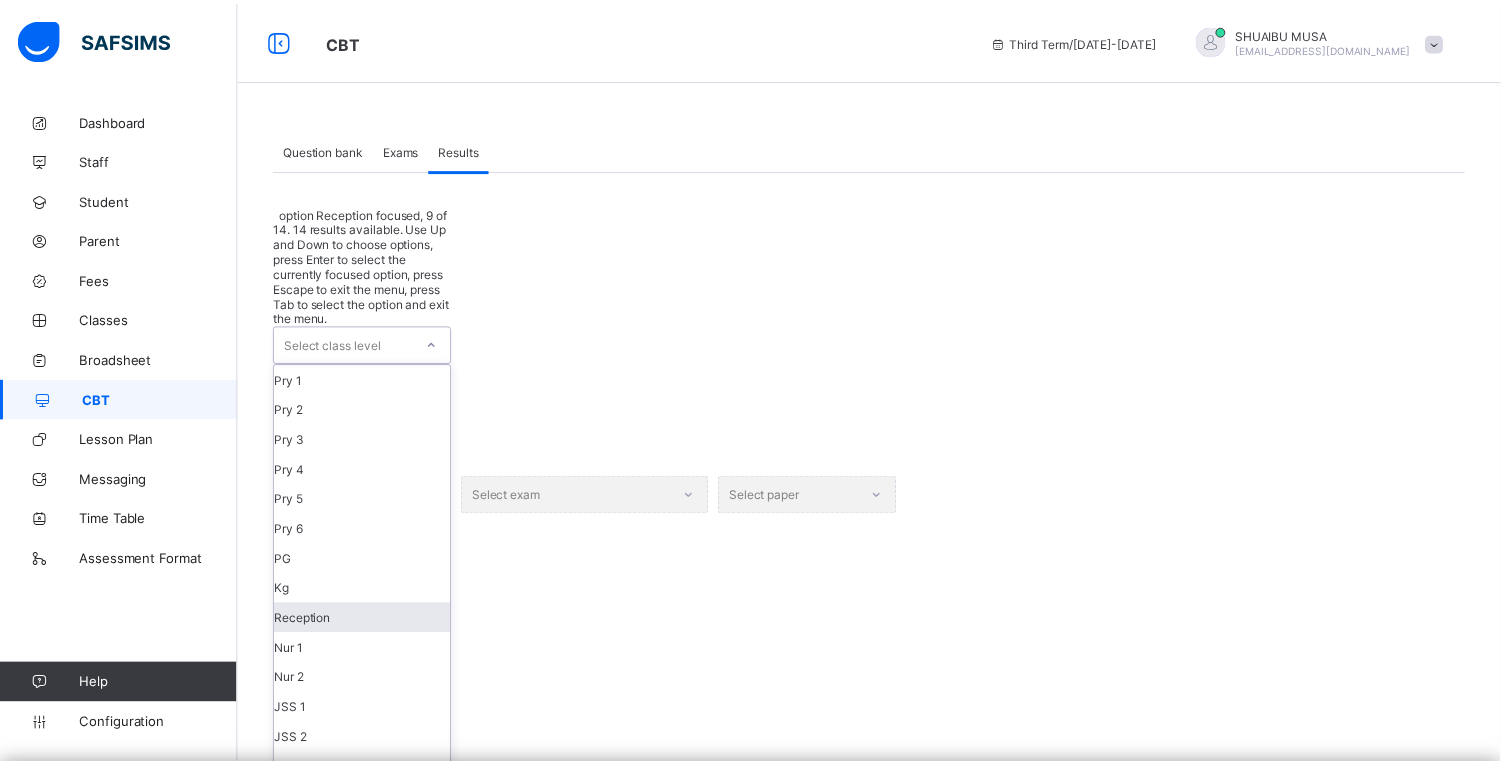 scroll, scrollTop: 125, scrollLeft: 0, axis: vertical 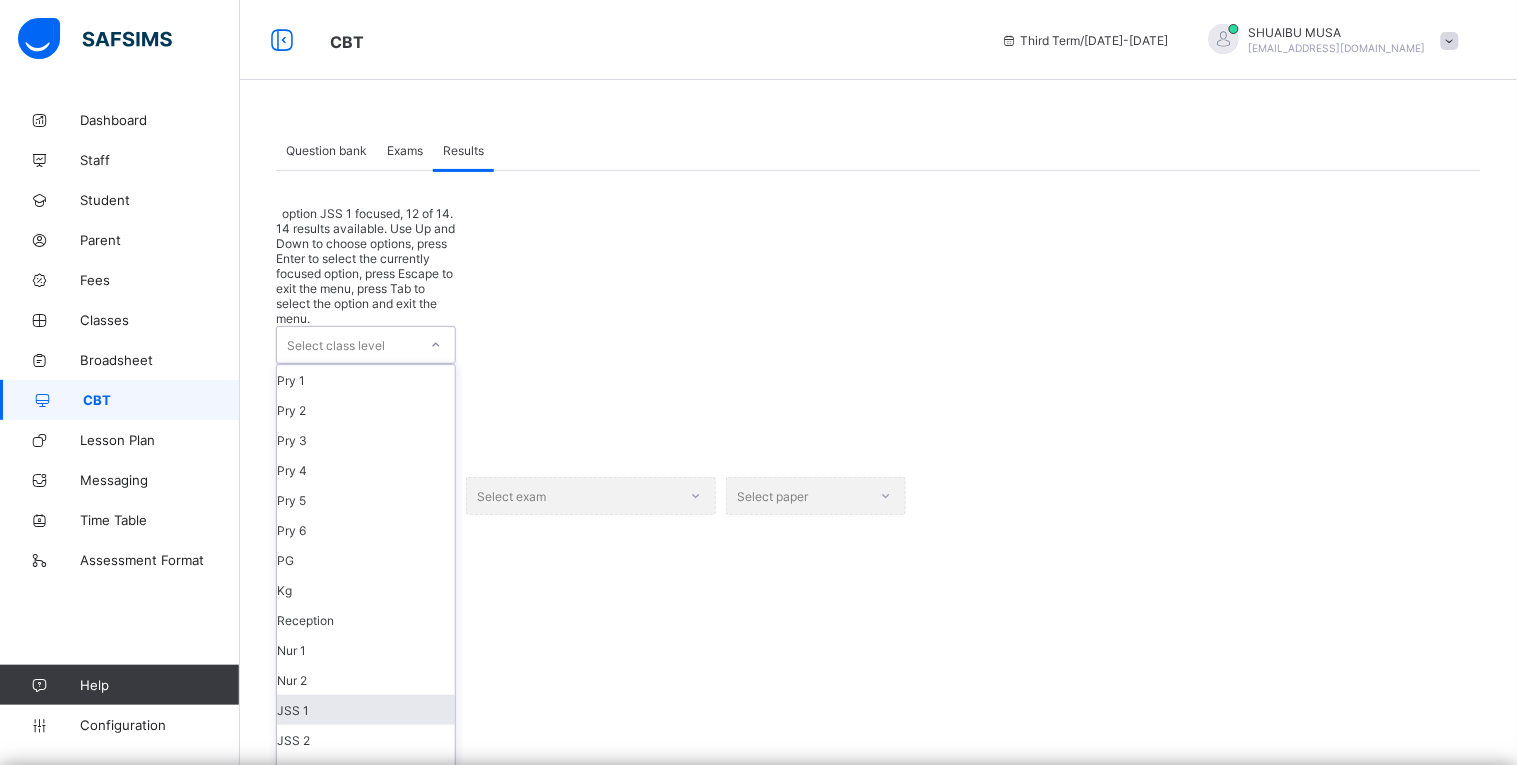 click on "JSS 1" at bounding box center (366, 710) 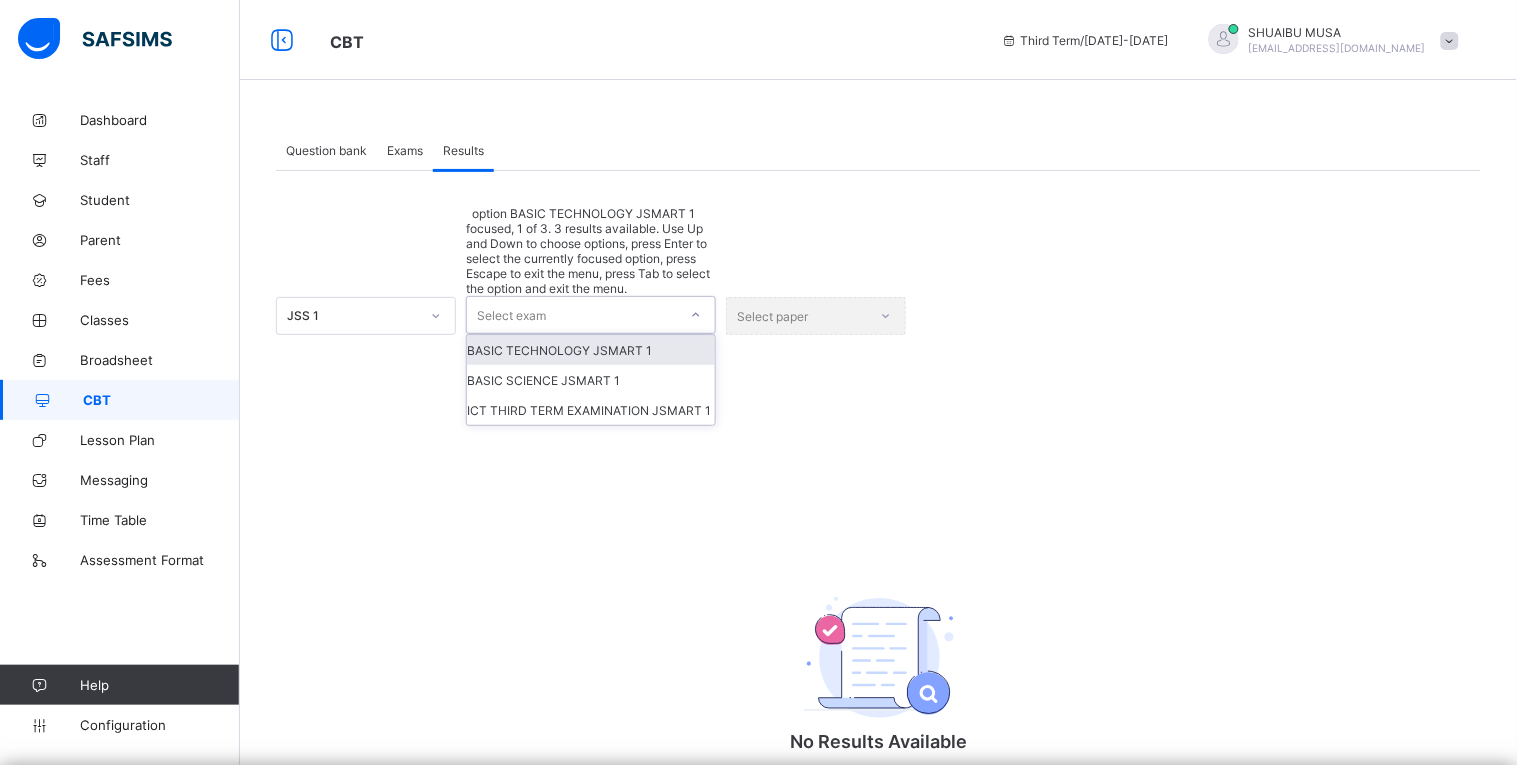 click 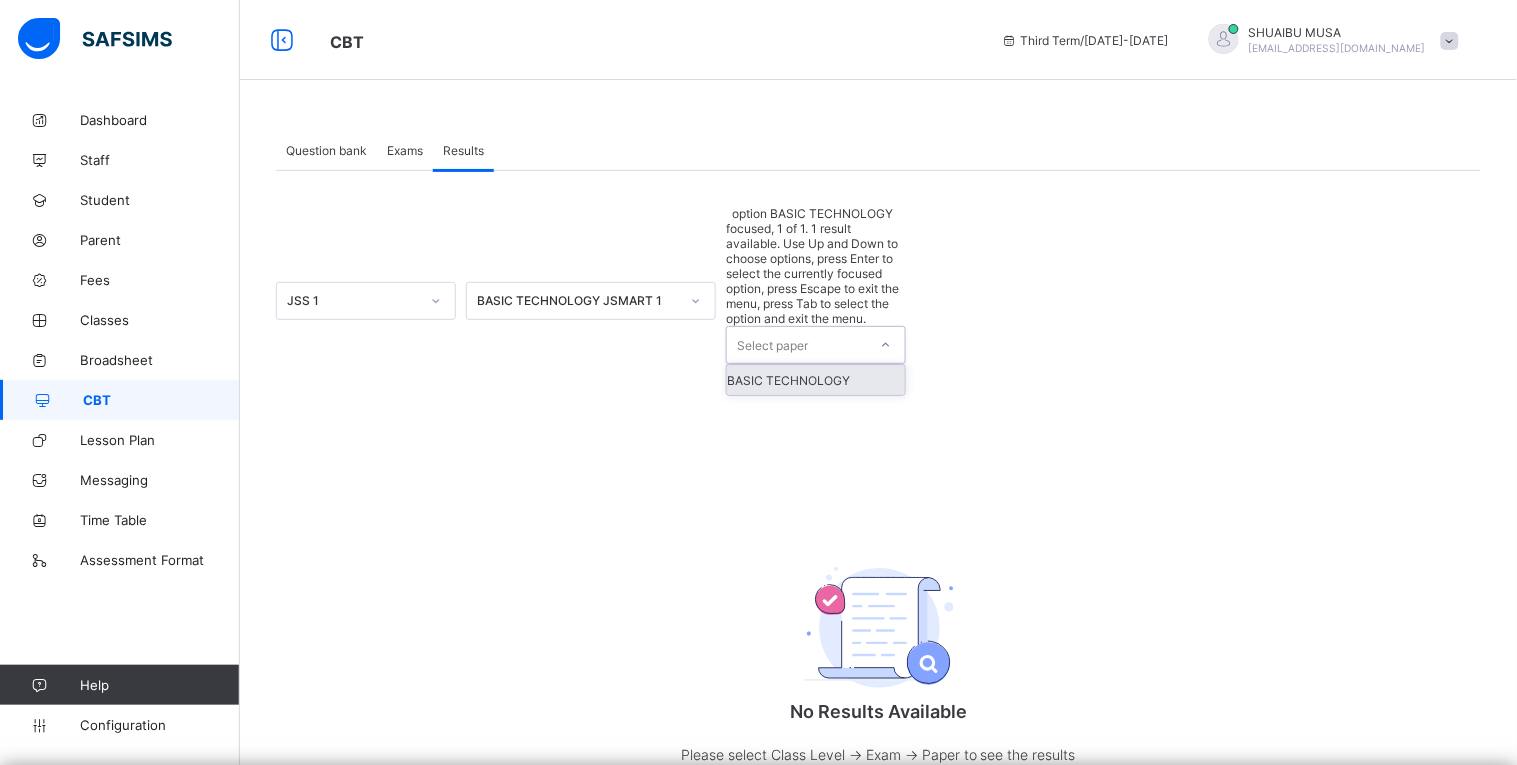 click on "Select paper" at bounding box center [797, 345] 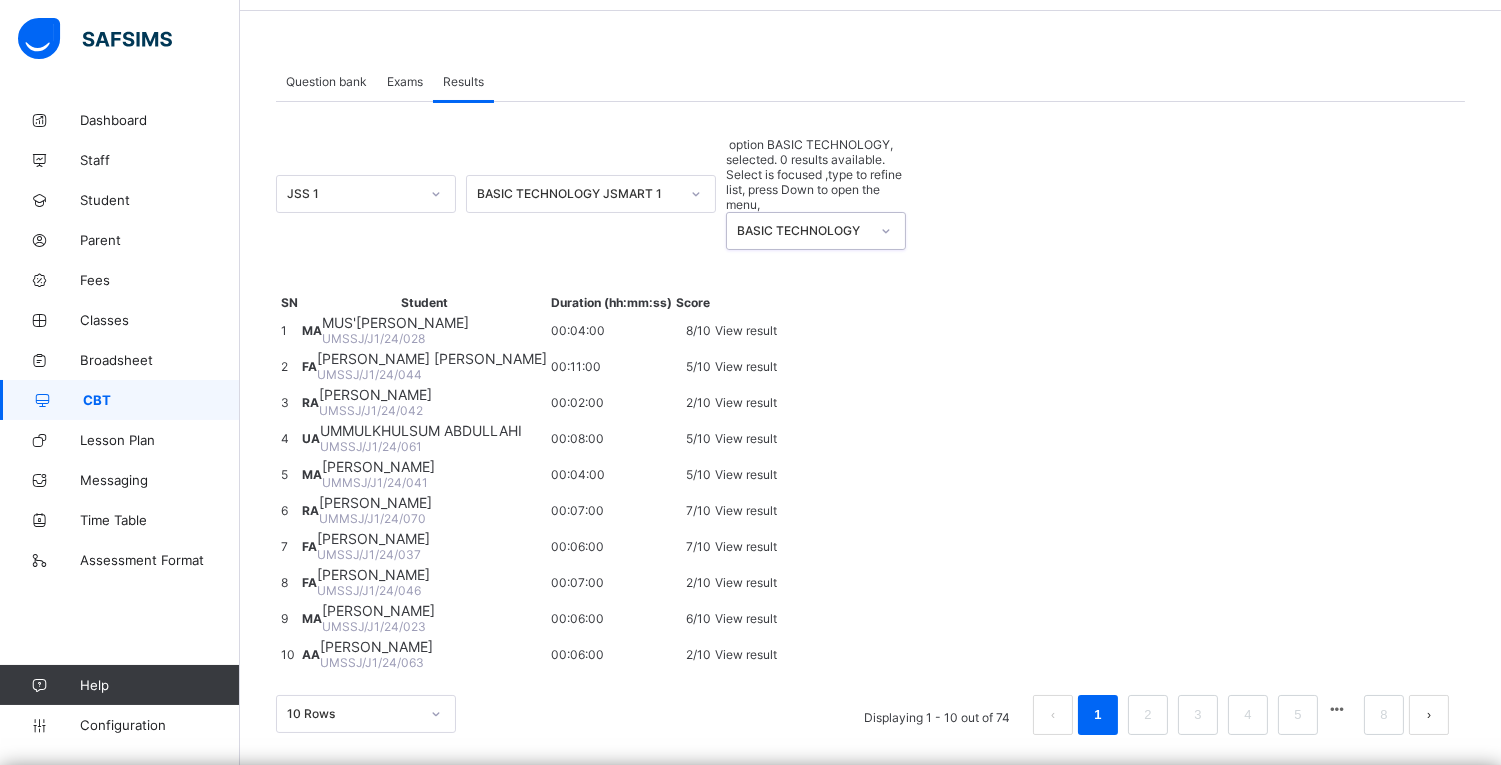 scroll, scrollTop: 426, scrollLeft: 0, axis: vertical 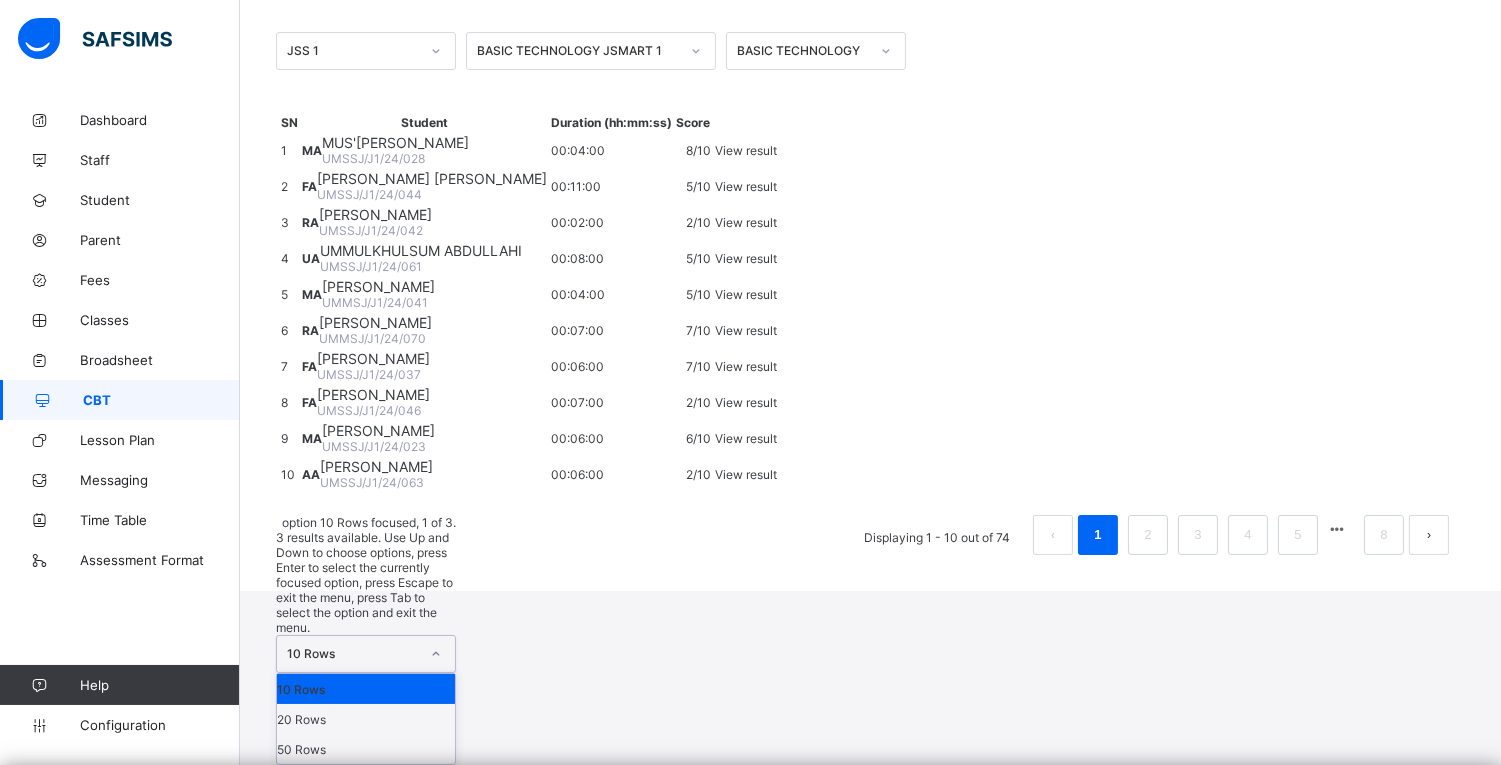click on "option 10 Rows focused, 1 of 3. 3 results available. Use Up and Down to choose options, press Enter to select the currently focused option, press Escape to exit the menu, press Tab to select the option and exit the menu. 10 Rows 10 Rows 20 Rows 50 Rows" at bounding box center [366, 640] 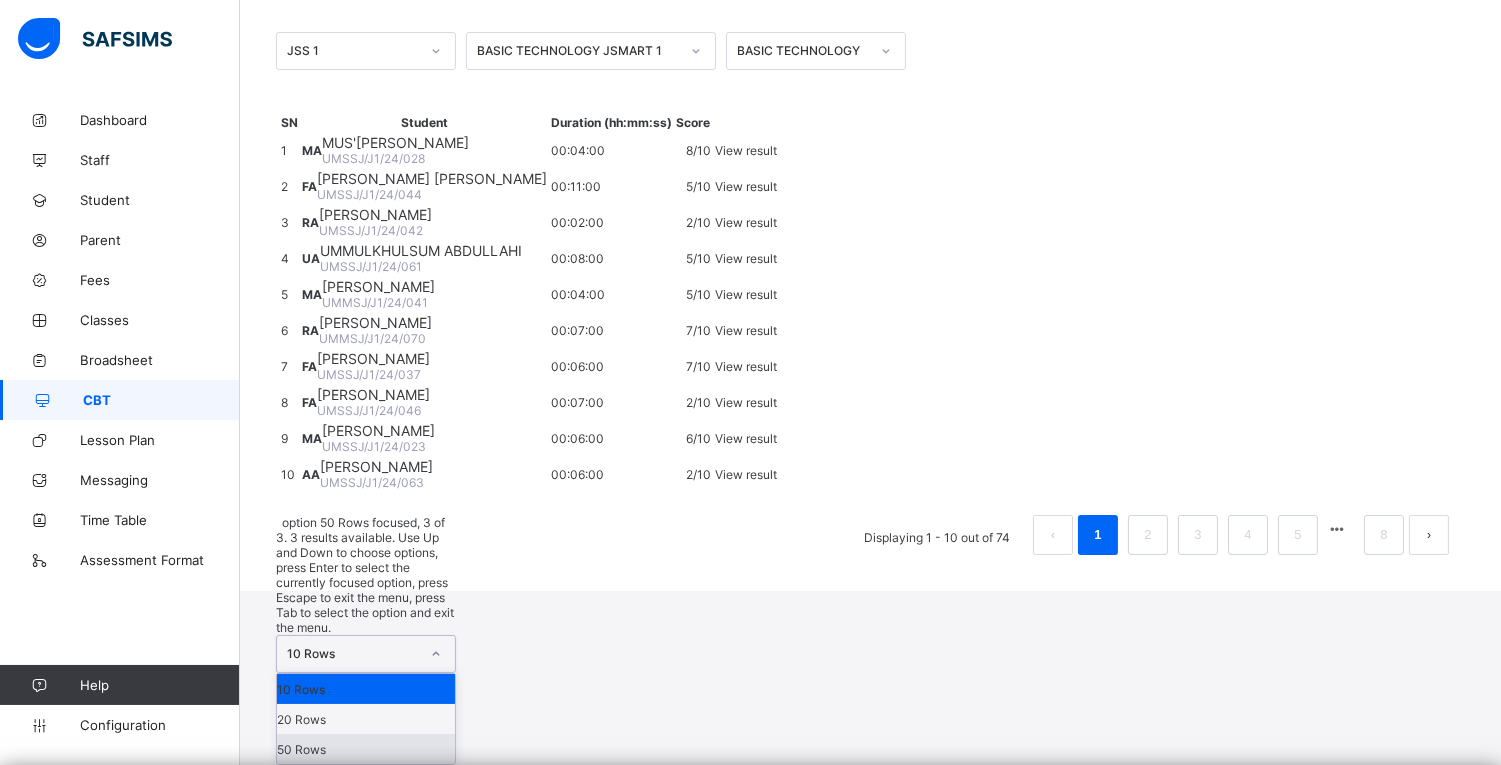click on "50 Rows" at bounding box center (366, 749) 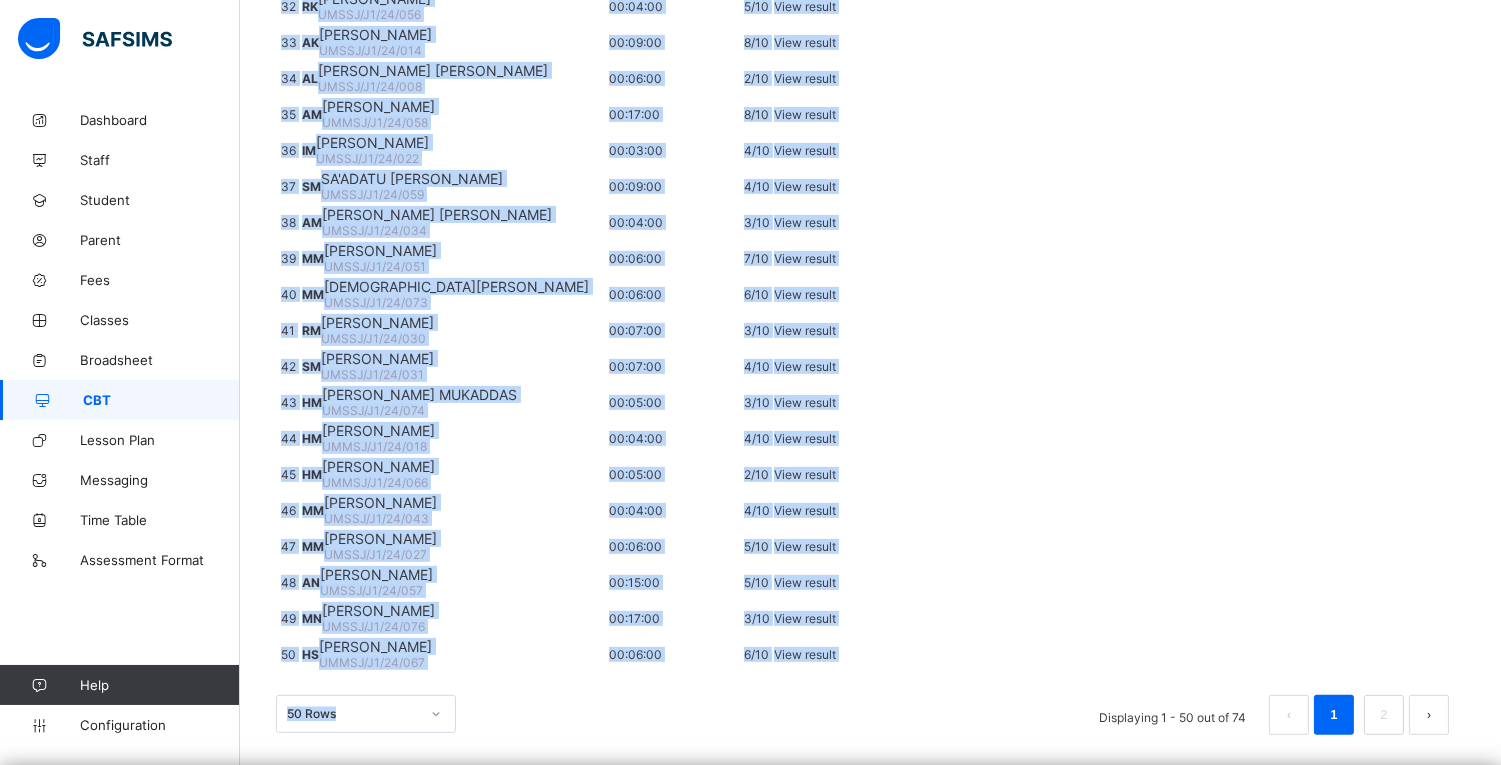 scroll, scrollTop: 3190, scrollLeft: 0, axis: vertical 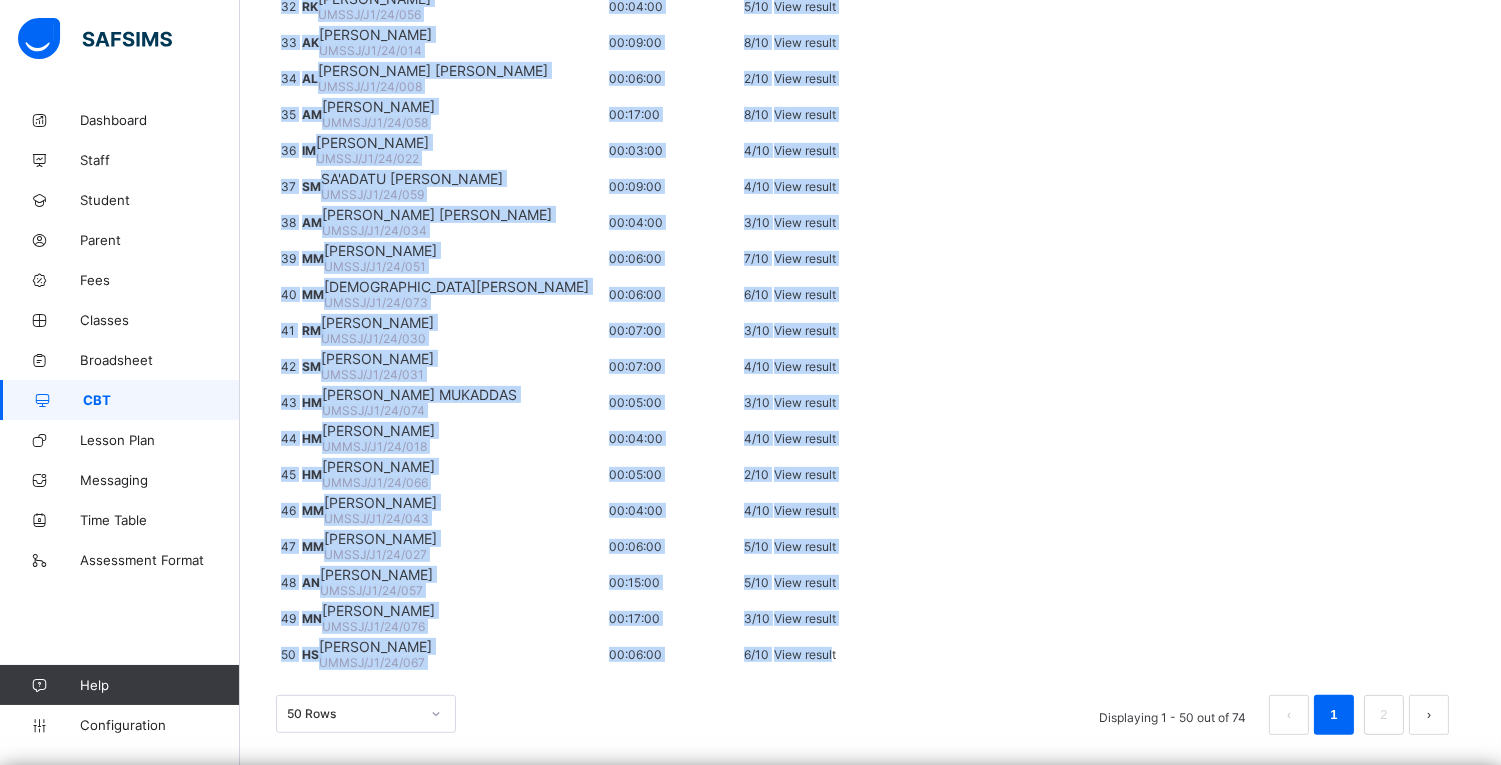 drag, startPoint x: 281, startPoint y: 266, endPoint x: 1446, endPoint y: 568, distance: 1203.507 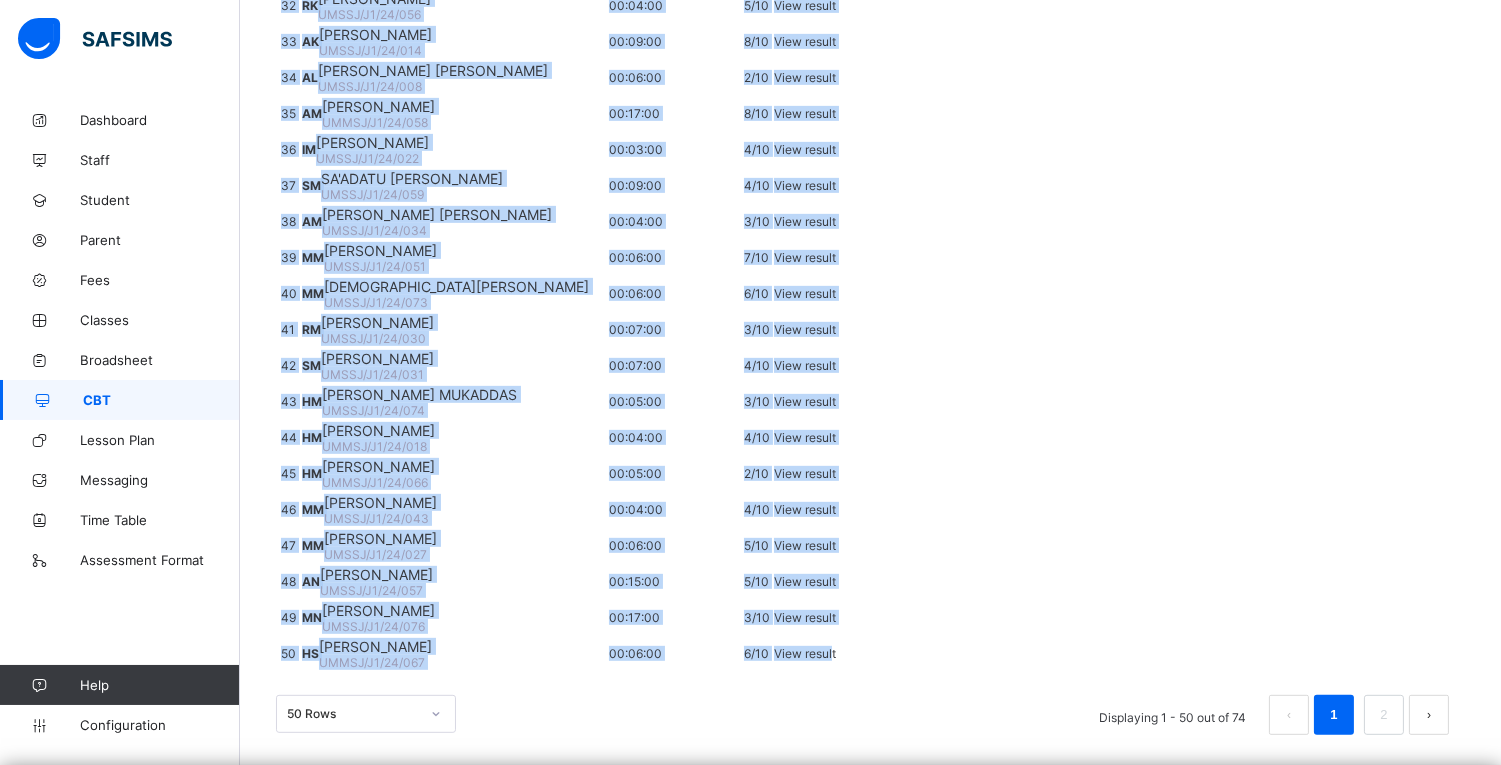 click on "Resume" at bounding box center [1075, -1471] 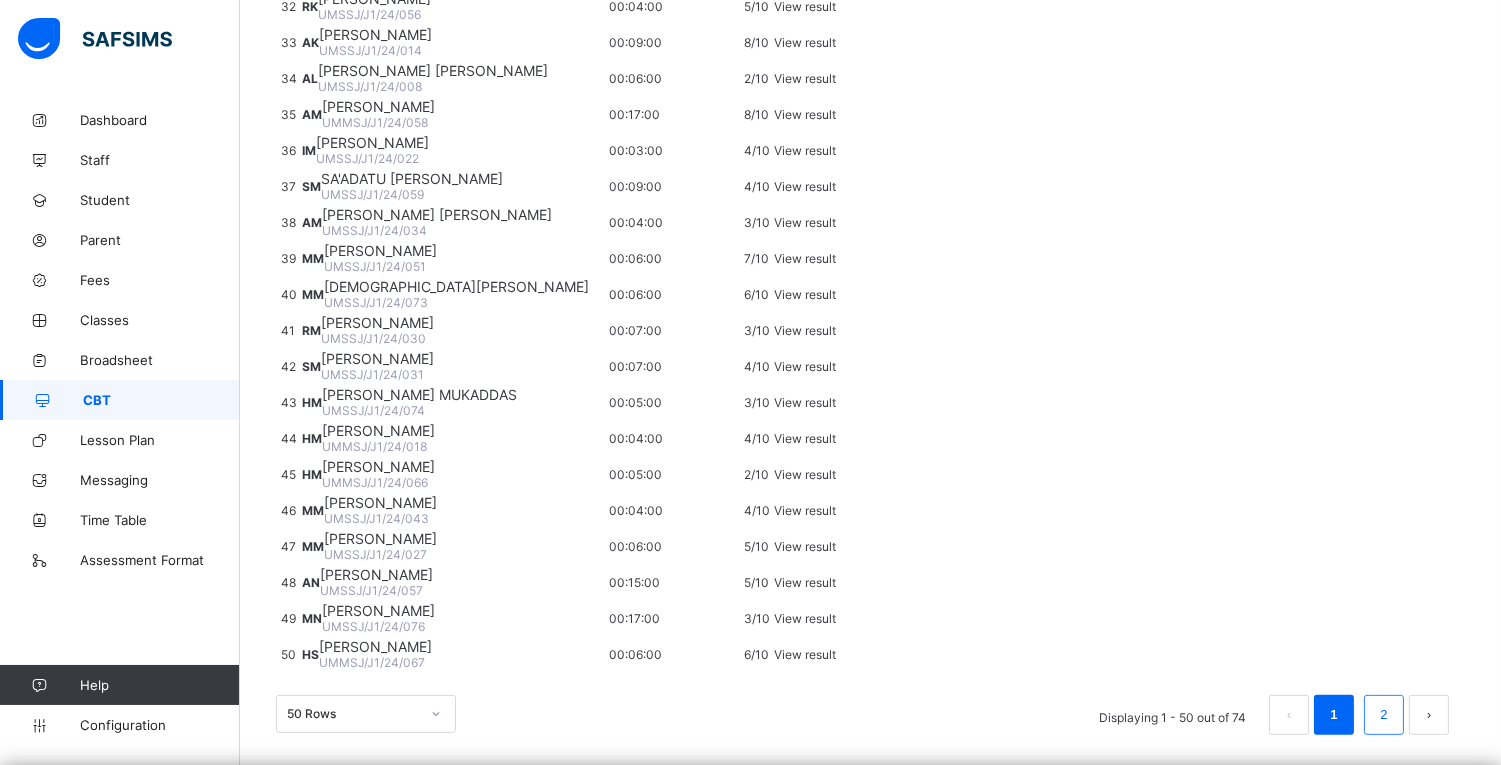 click on "2" at bounding box center (1383, 715) 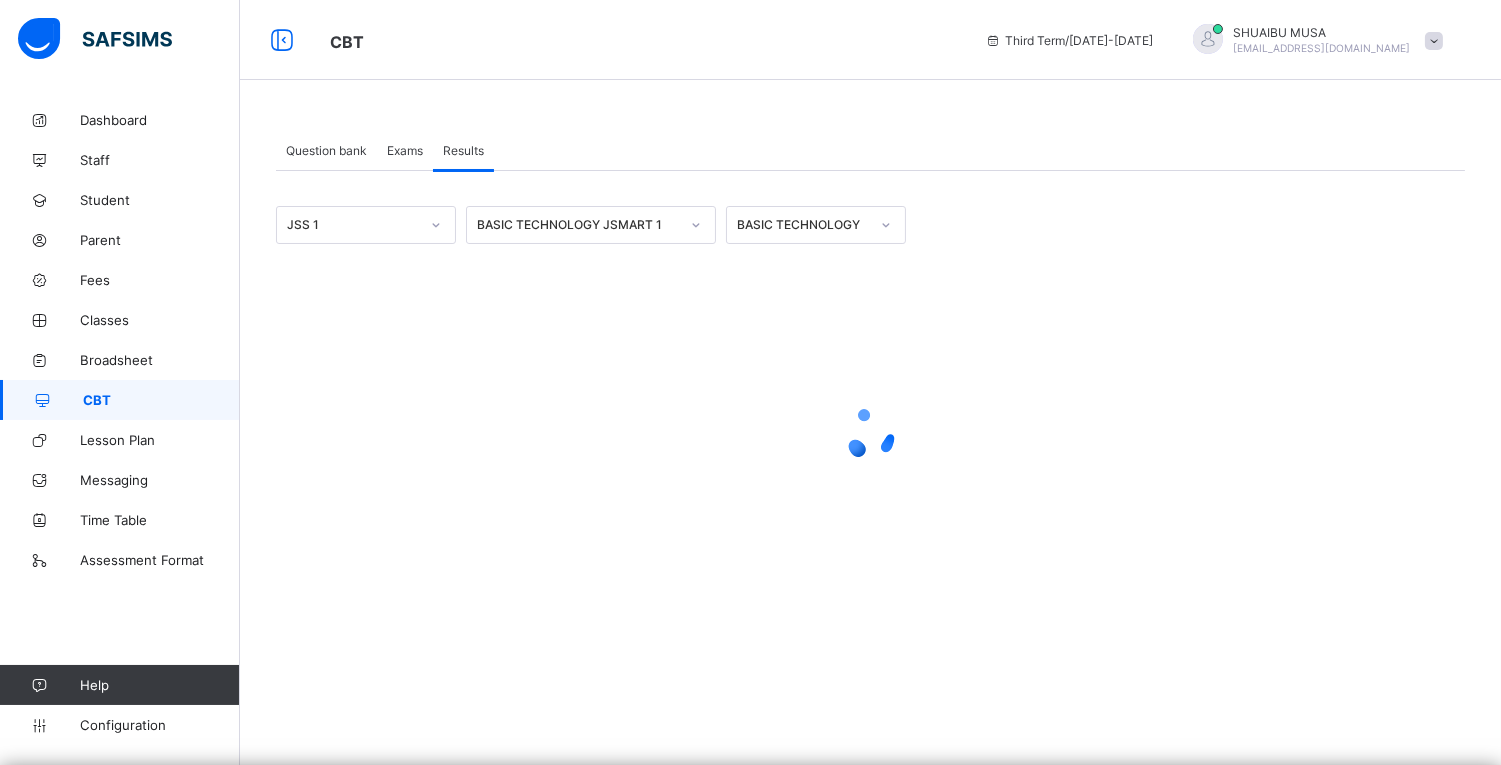 scroll, scrollTop: 0, scrollLeft: 0, axis: both 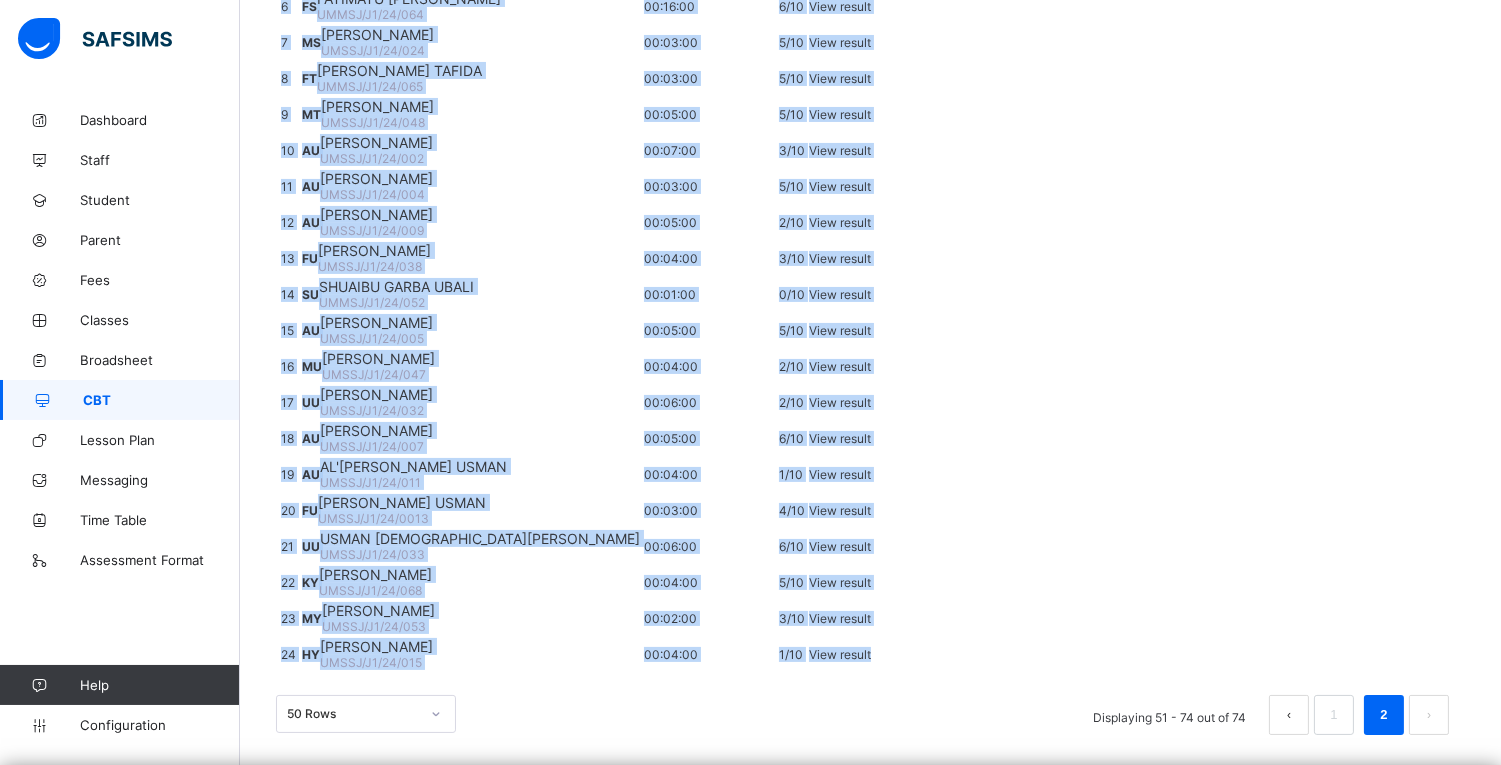drag, startPoint x: 281, startPoint y: 265, endPoint x: 1378, endPoint y: 588, distance: 1143.5637 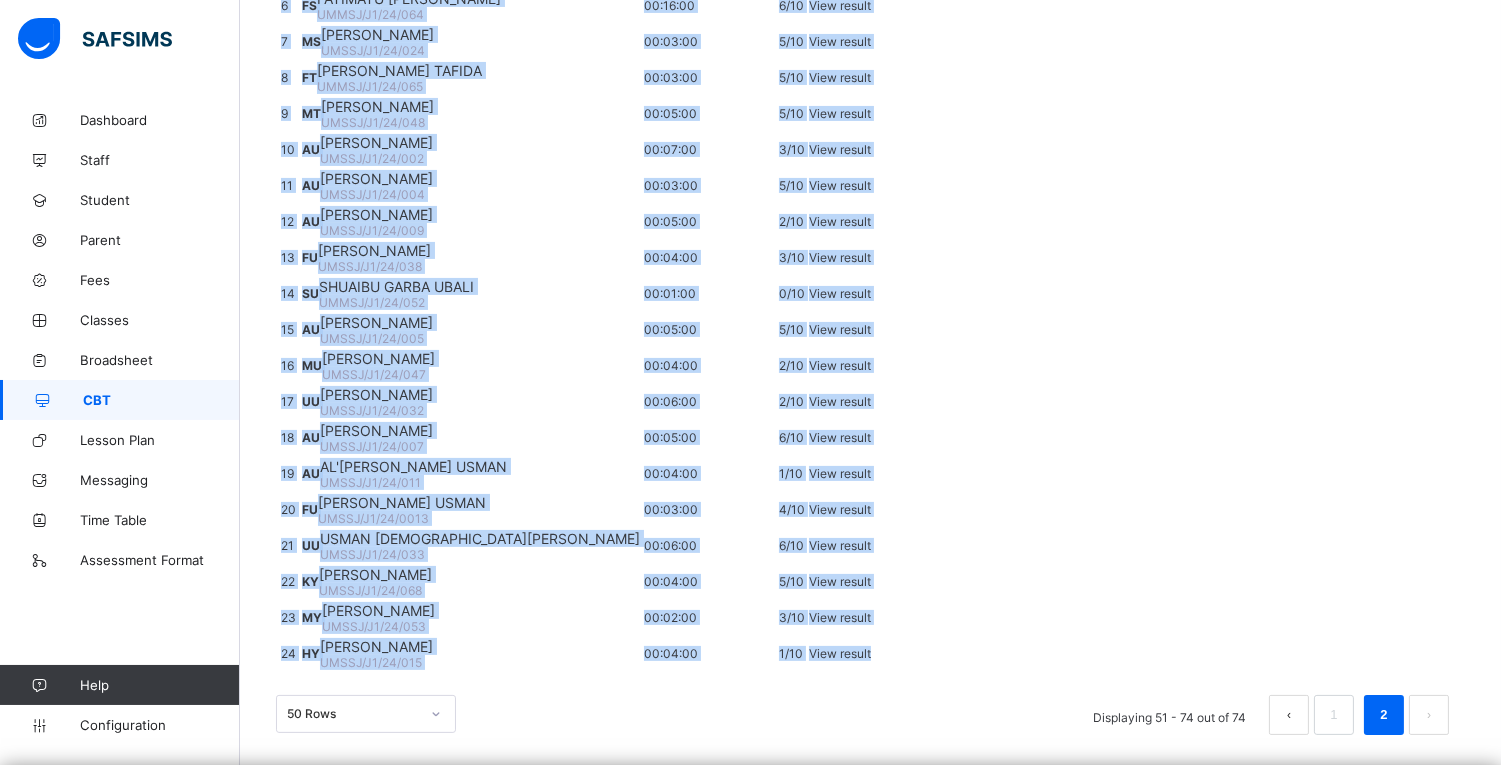 click on "Resume" at bounding box center [1075, -535] 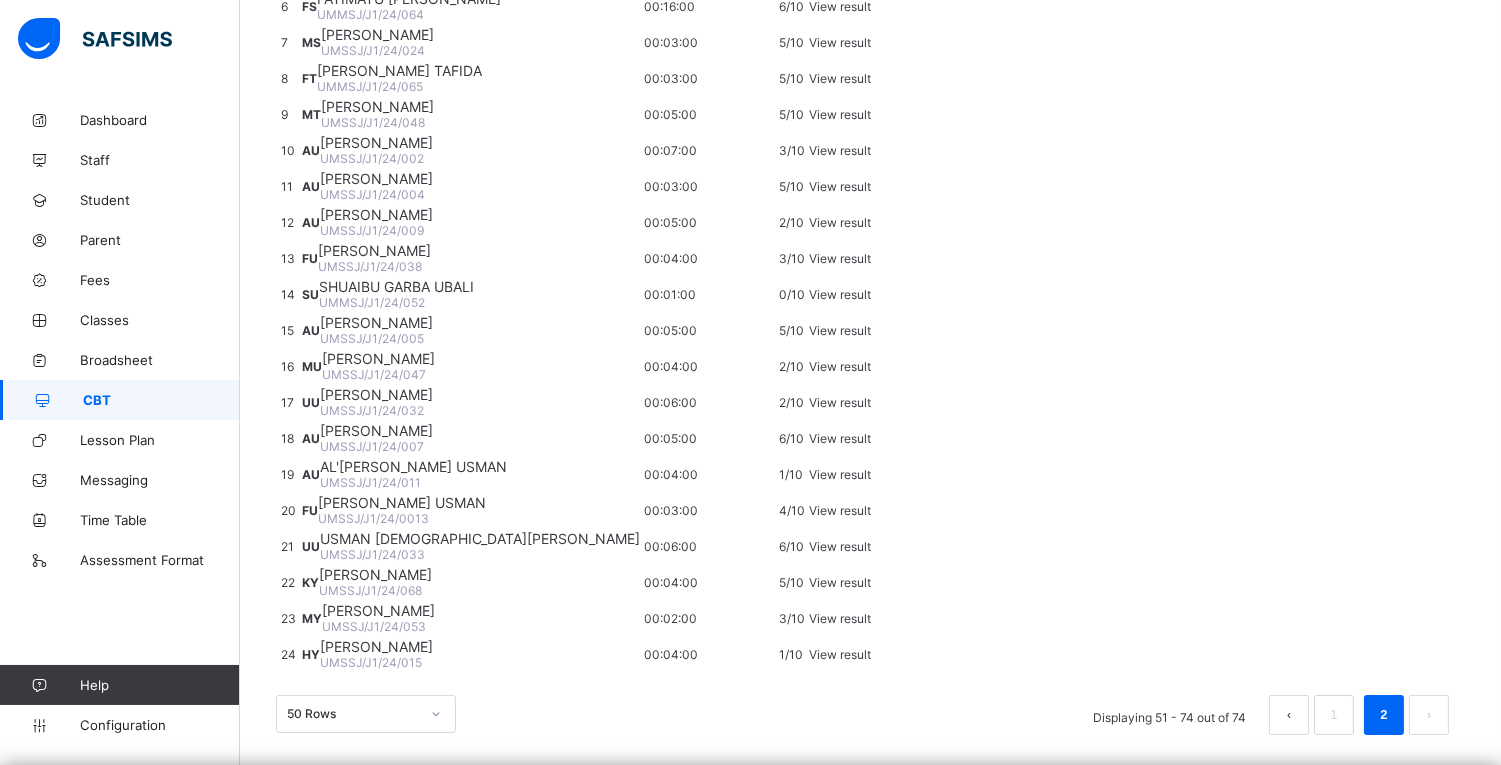 click on "CBT" at bounding box center [161, 400] 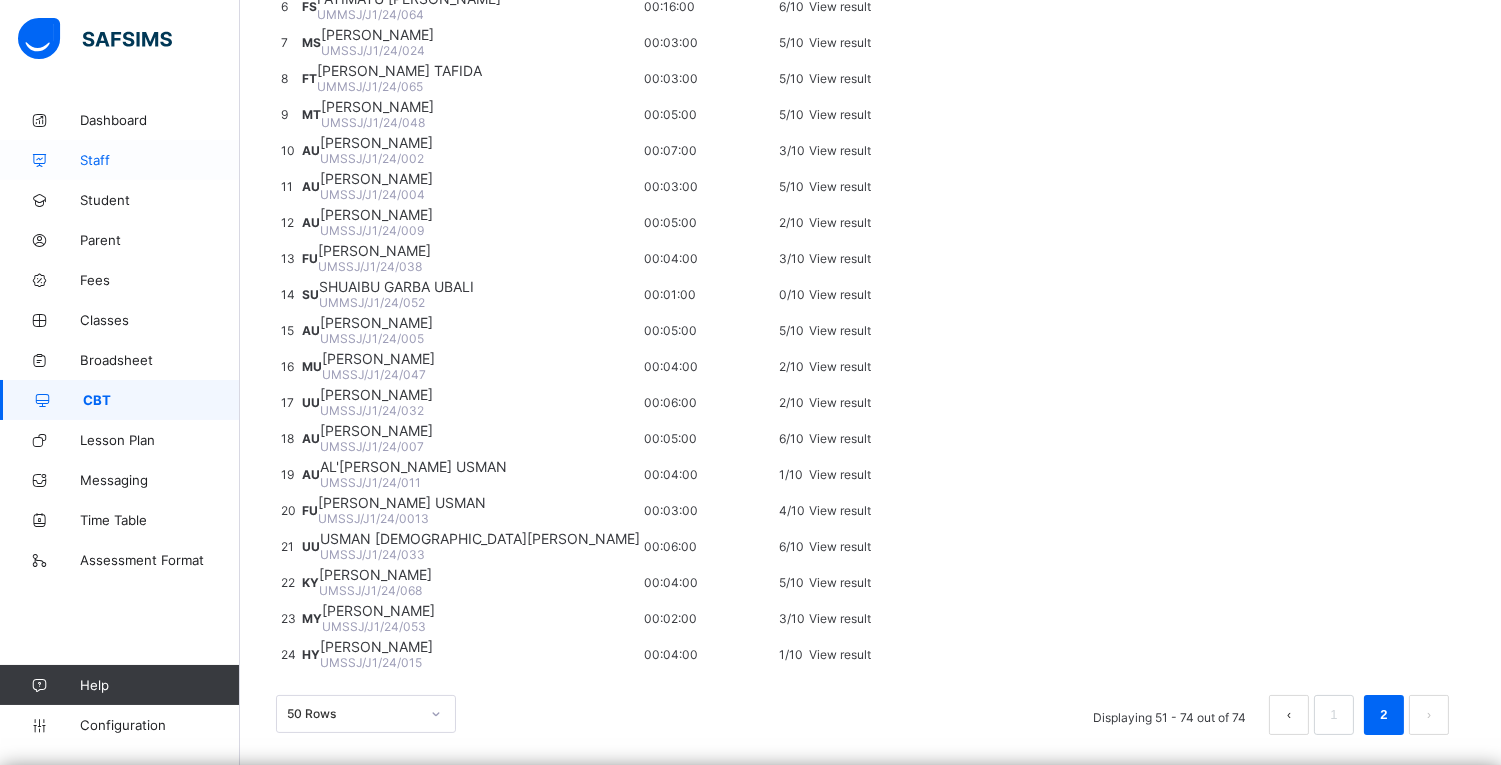 click on "Staff" at bounding box center (160, 160) 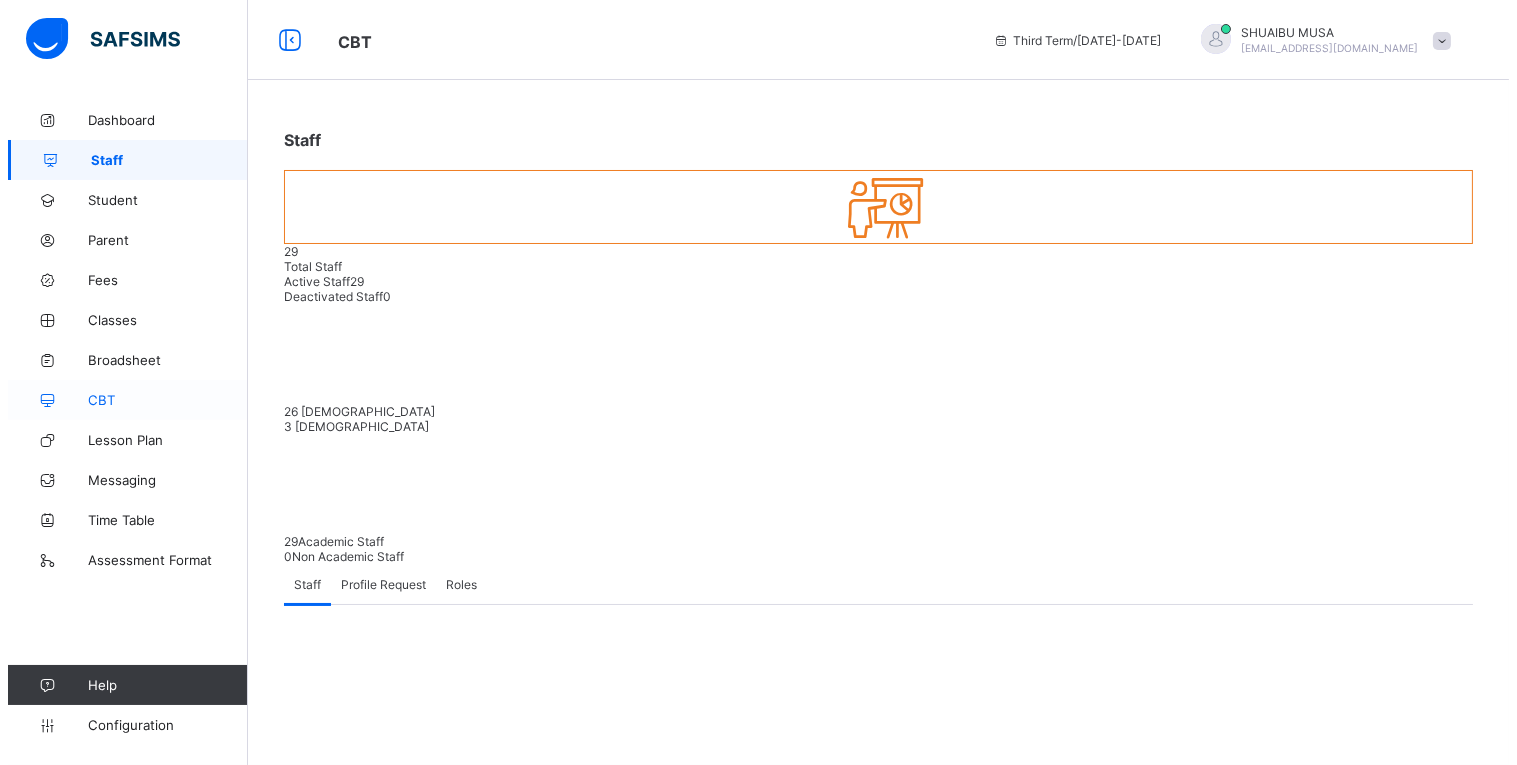 scroll, scrollTop: 0, scrollLeft: 0, axis: both 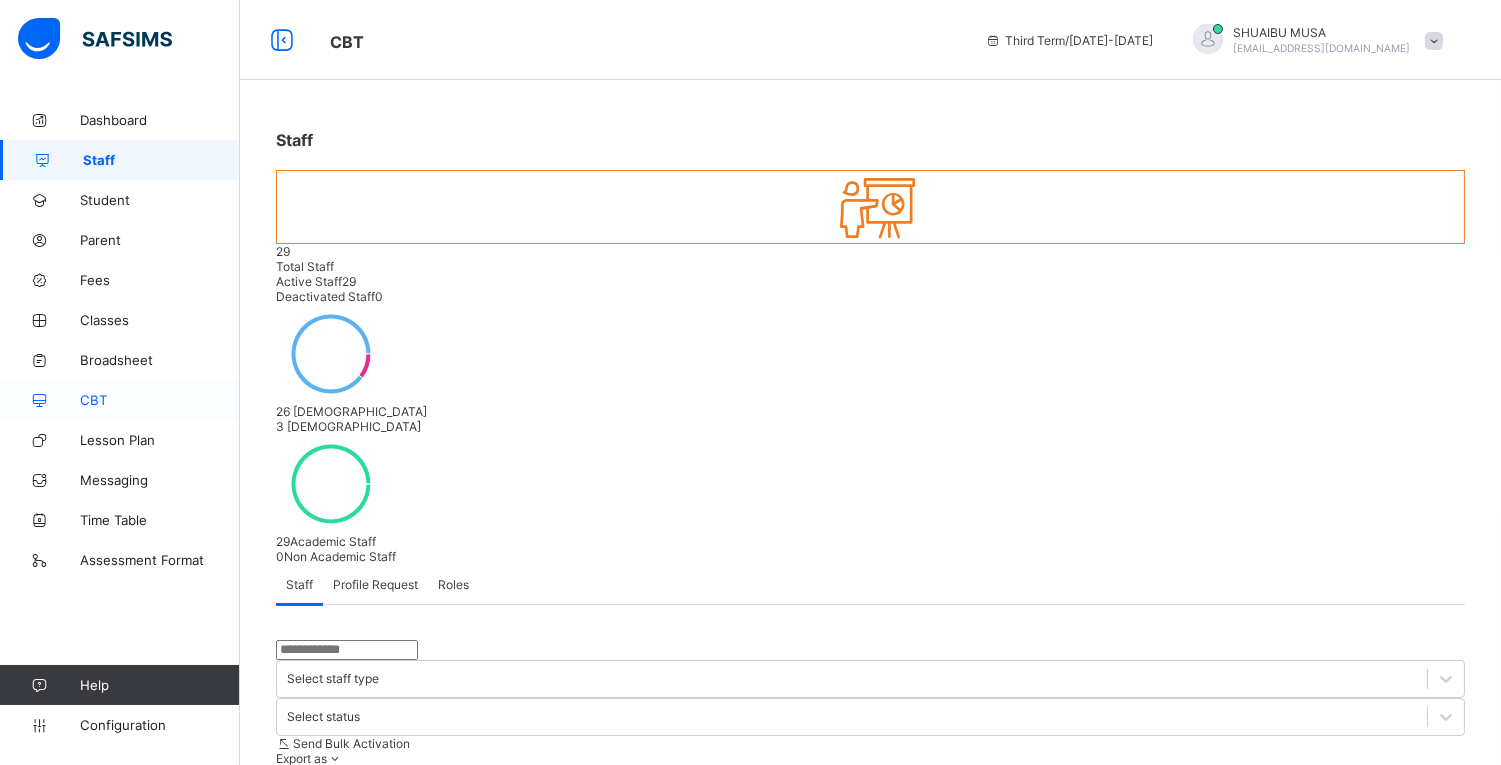click on "CBT" at bounding box center (160, 400) 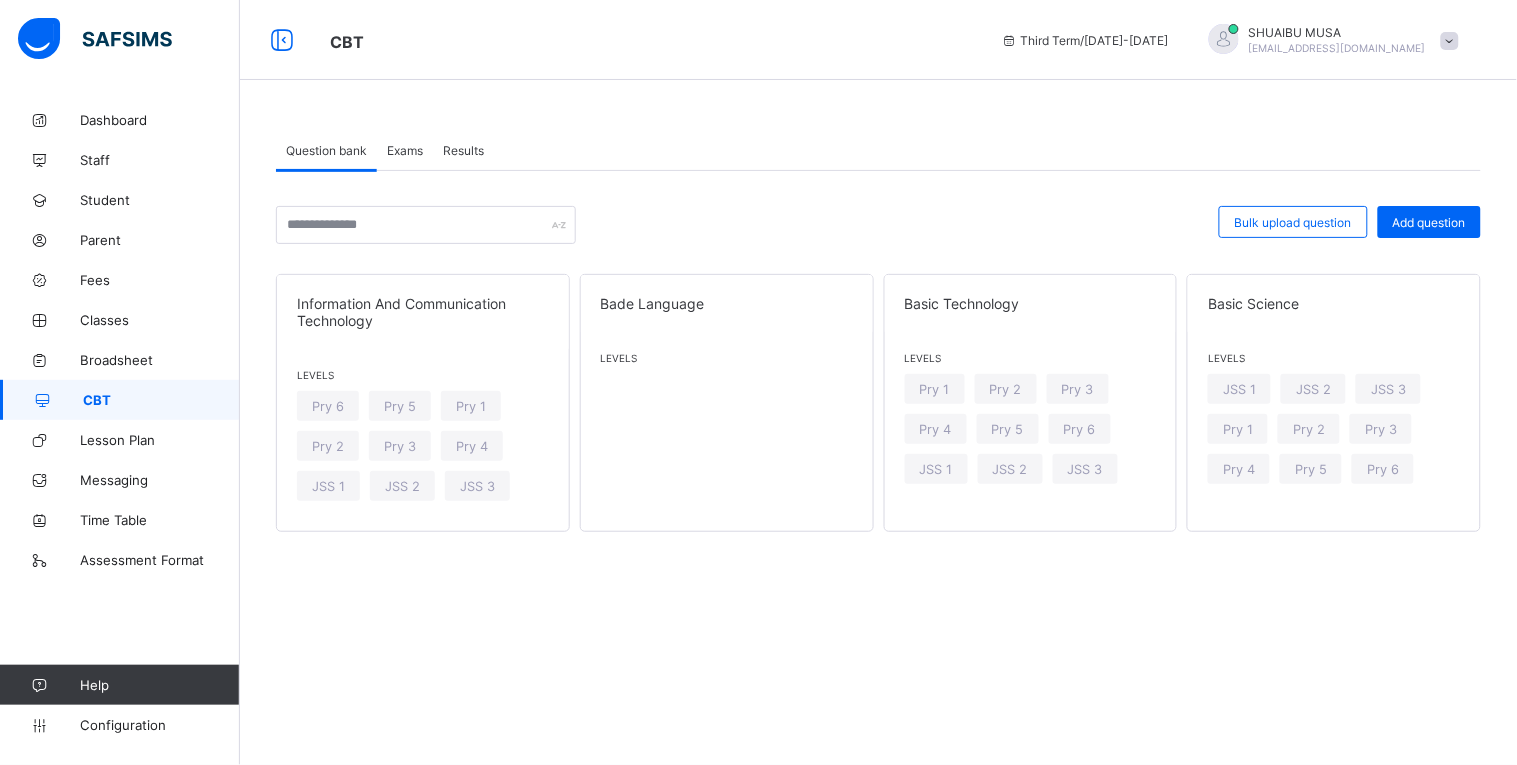 click on "Results" at bounding box center [463, 150] 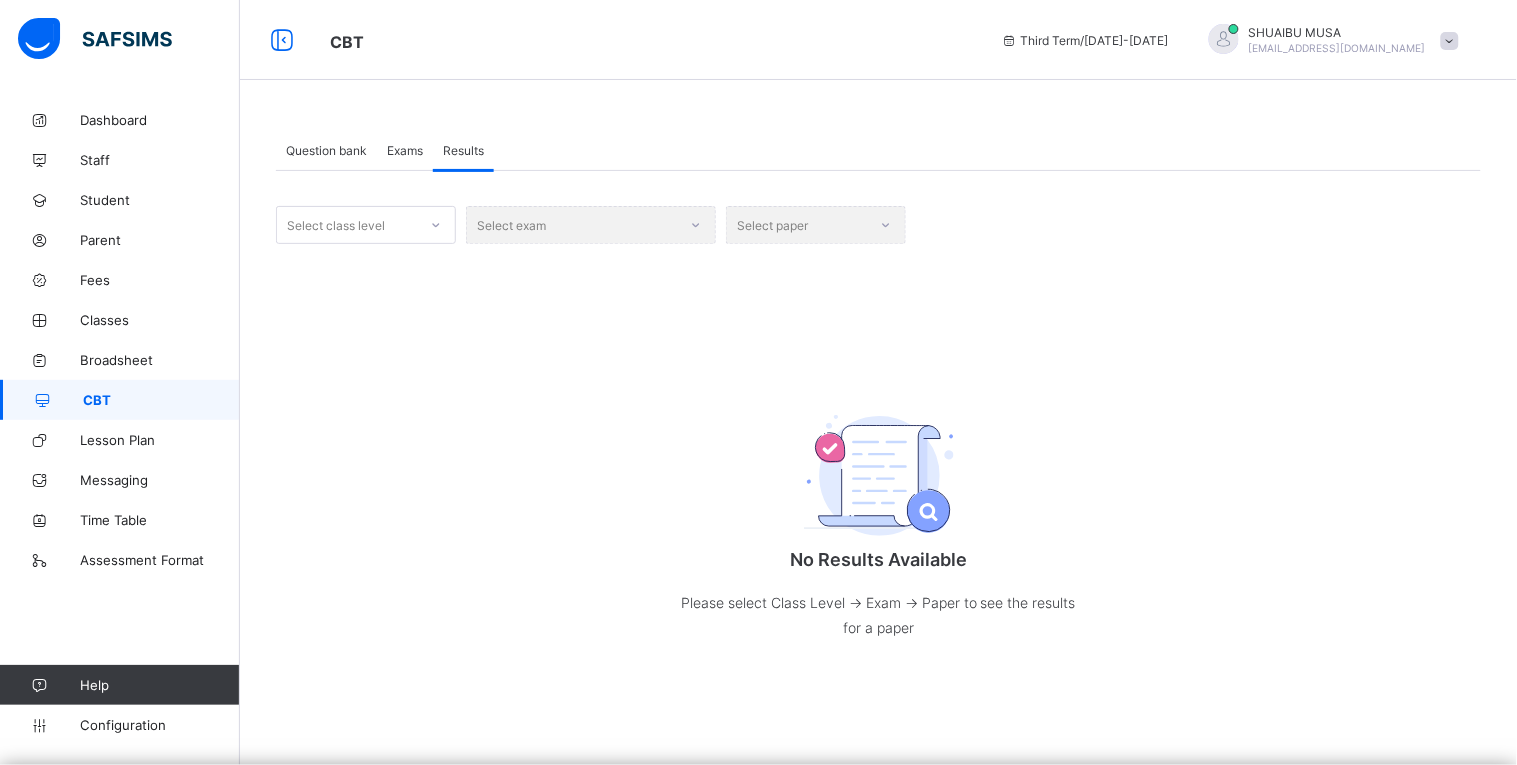 click 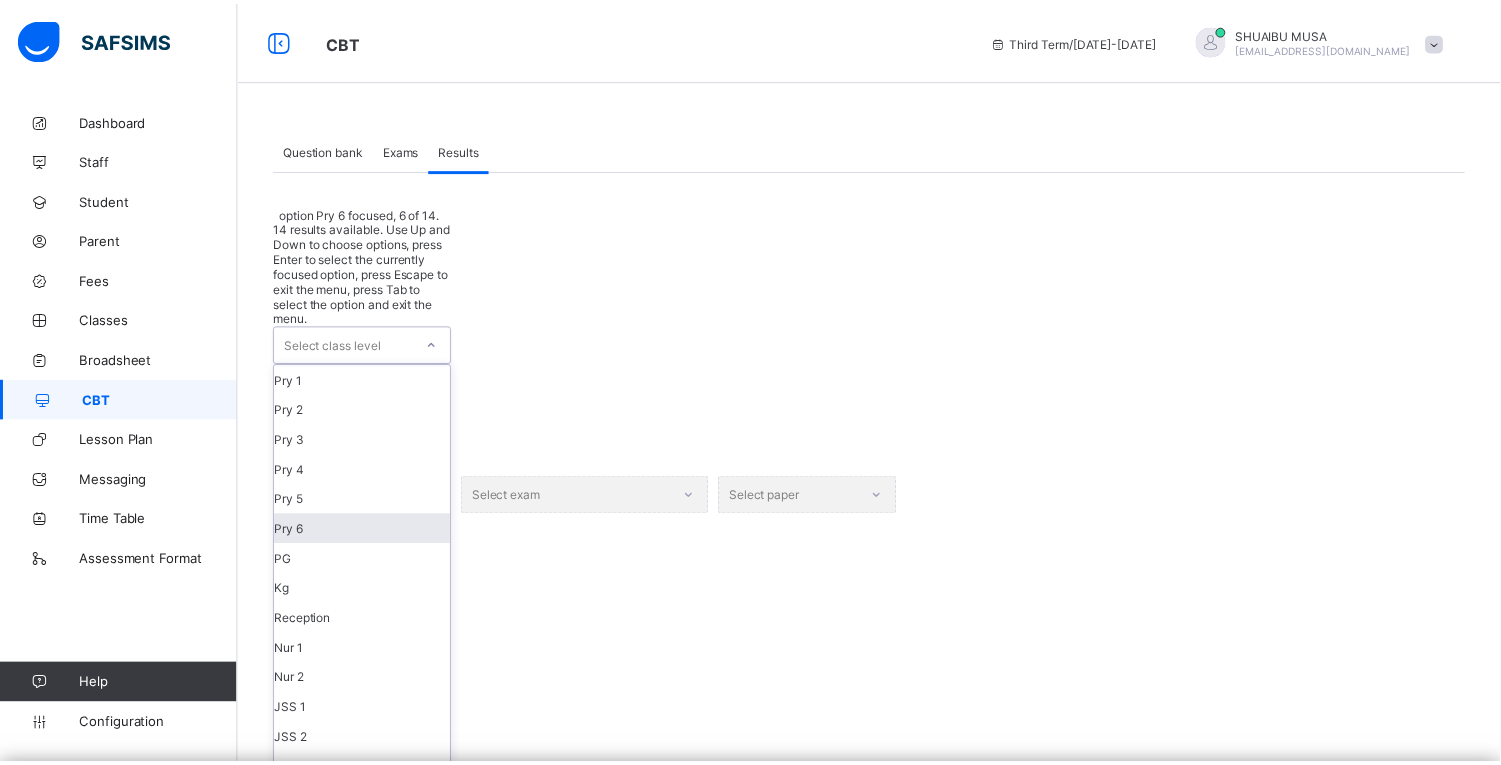 scroll, scrollTop: 125, scrollLeft: 0, axis: vertical 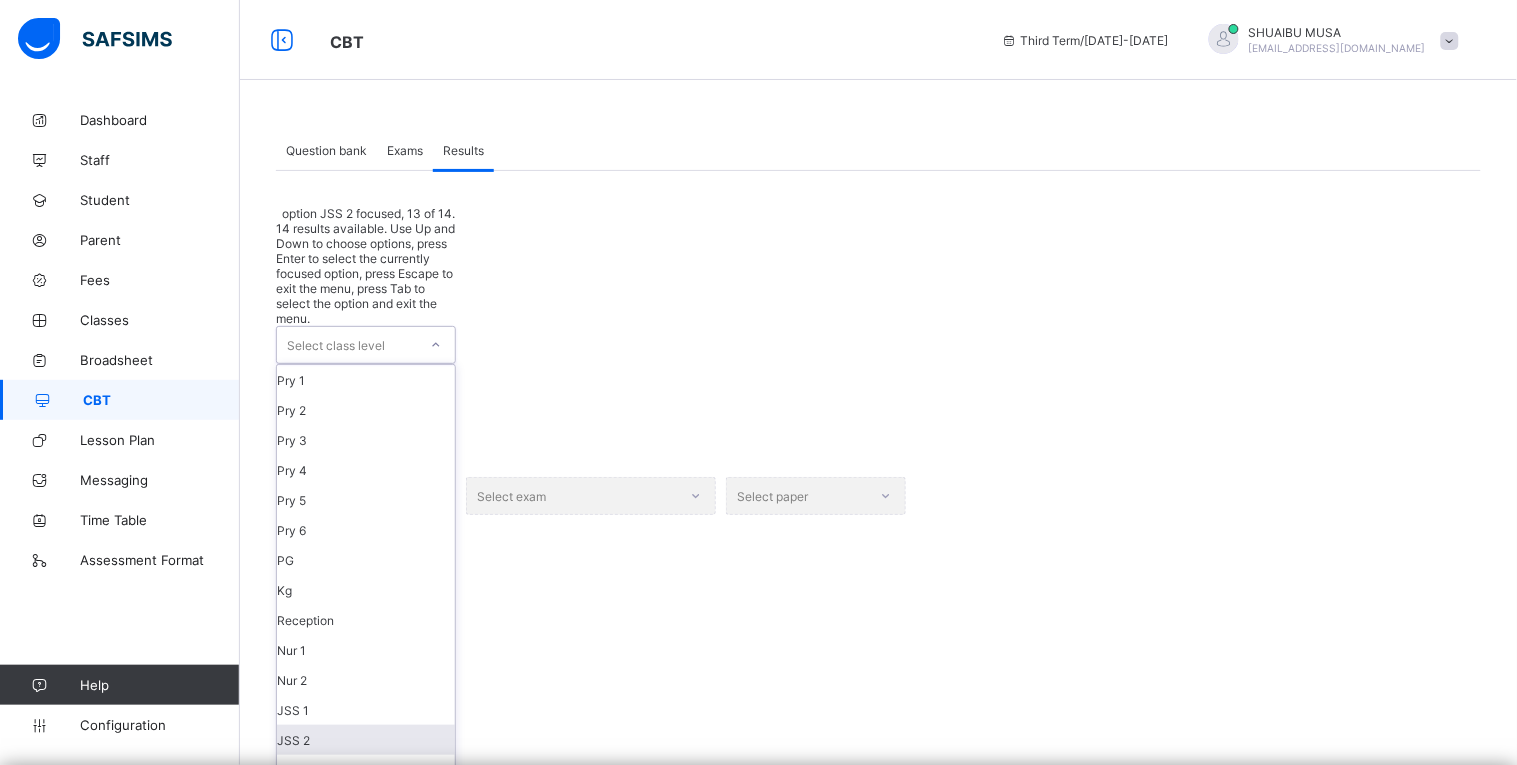 click on "JSS 2" at bounding box center (366, 740) 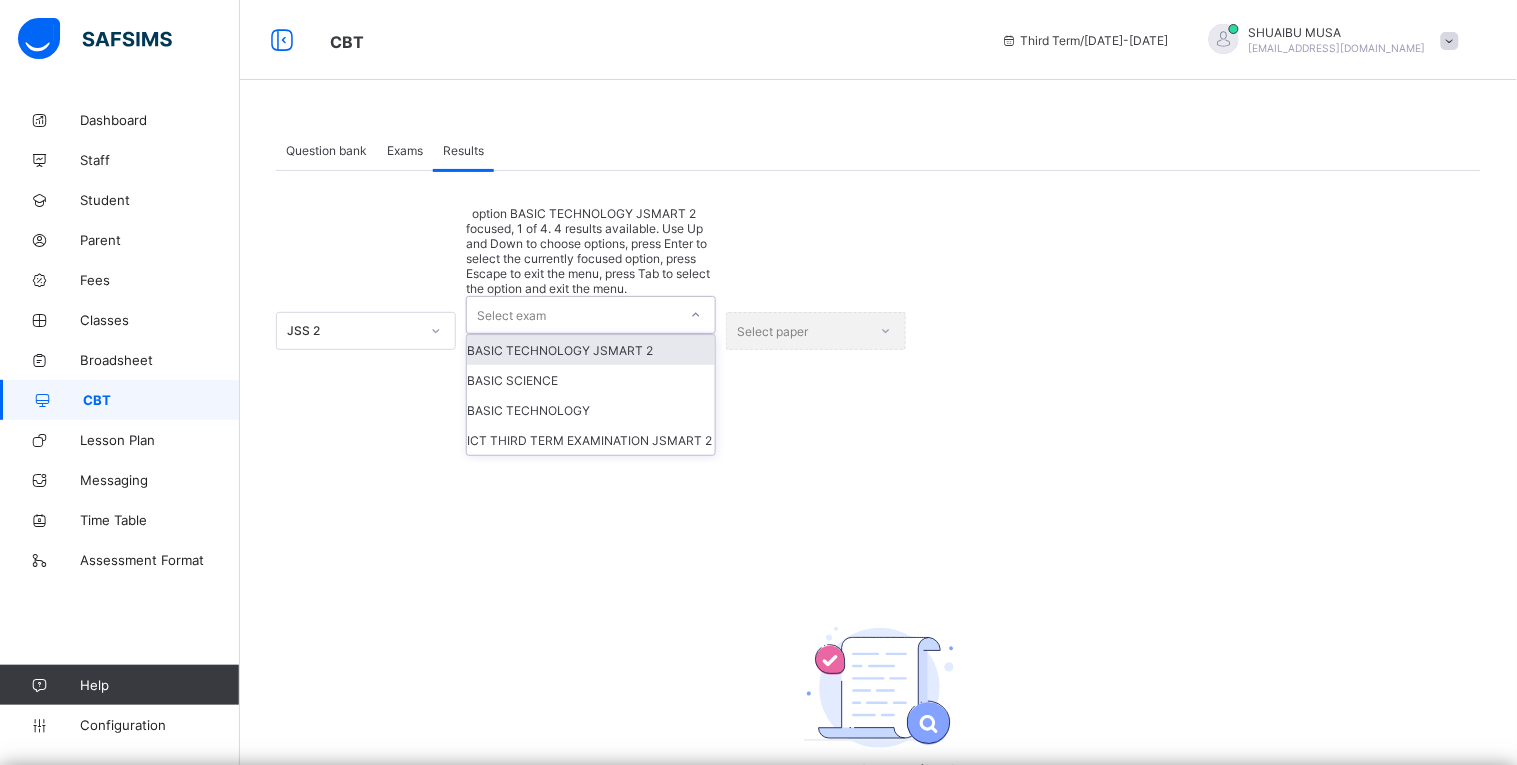 click 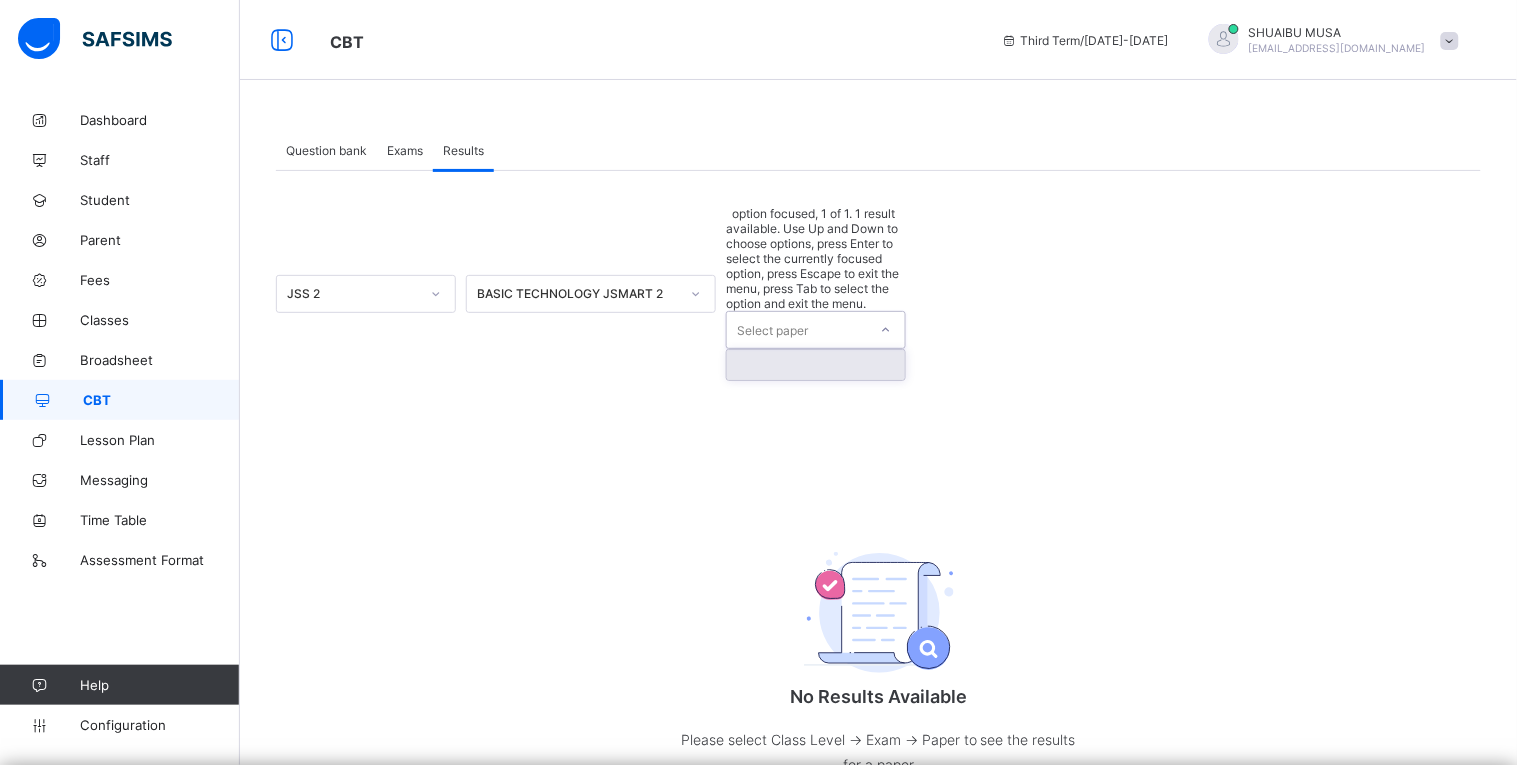click on "Select paper" at bounding box center [797, 330] 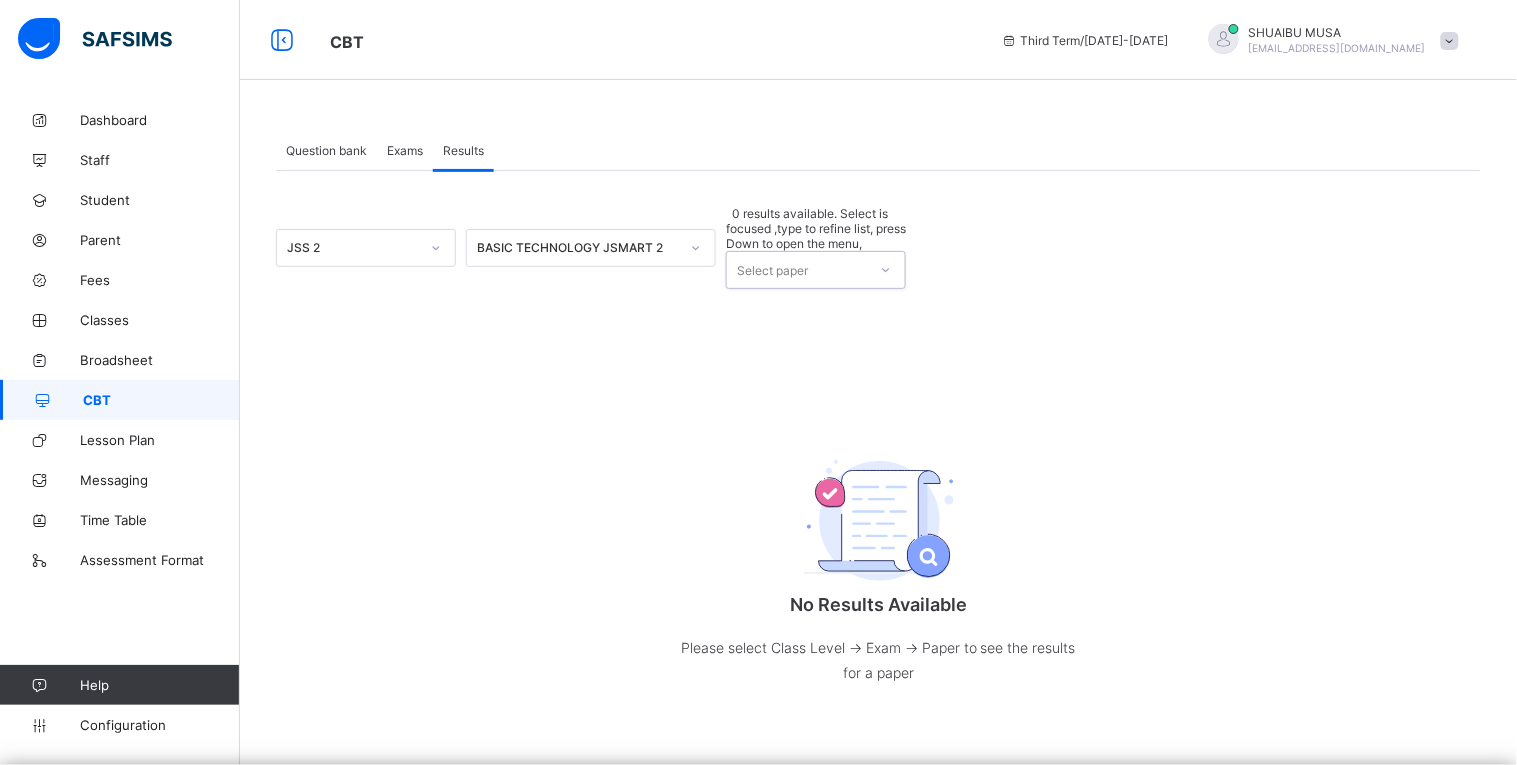 click on "Select paper" at bounding box center [797, 270] 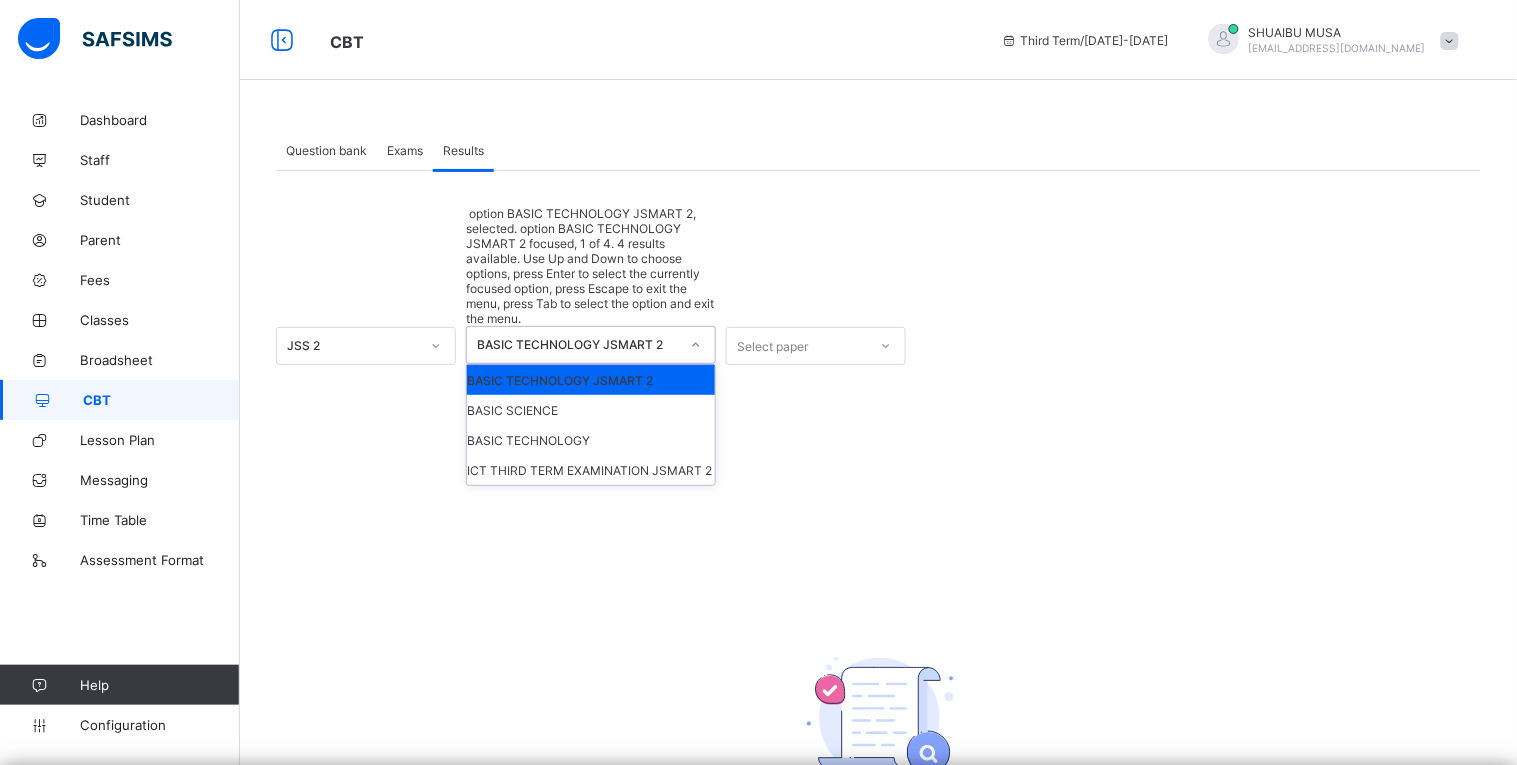click on "BASIC TECHNOLOGY JSMART 2" at bounding box center [578, 345] 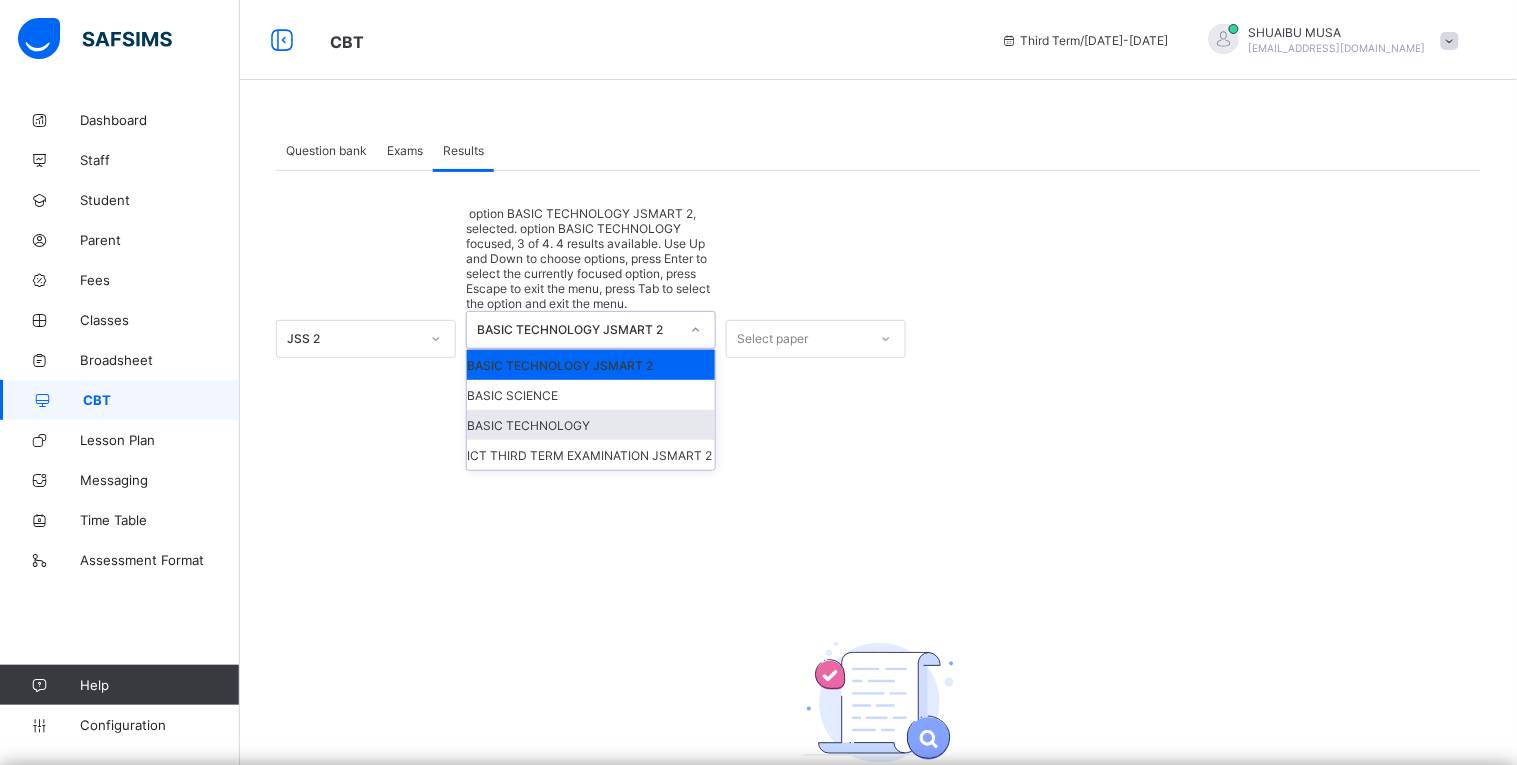 click on "BASIC TECHNOLOGY" at bounding box center [591, 425] 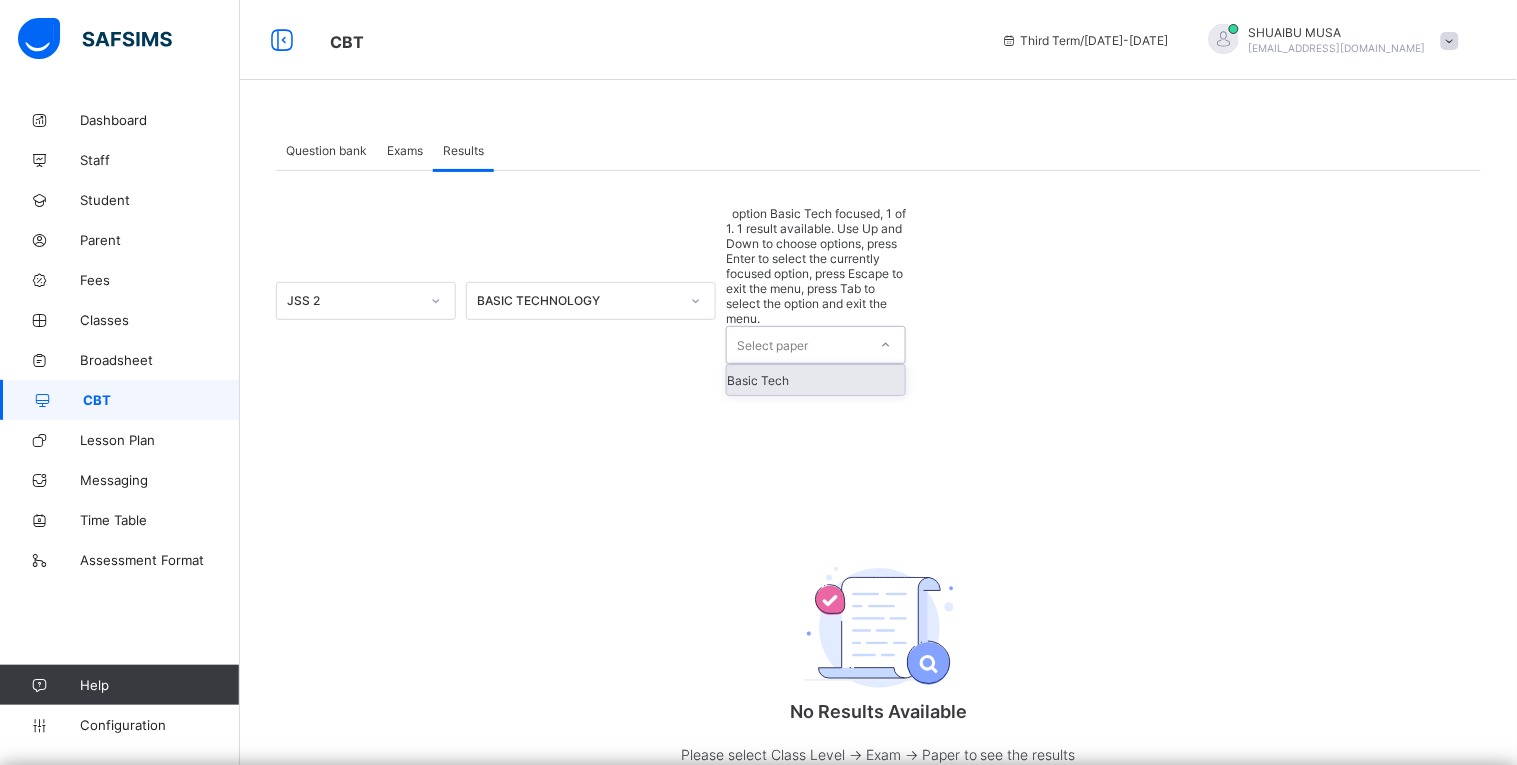 click on "Select paper" at bounding box center (797, 345) 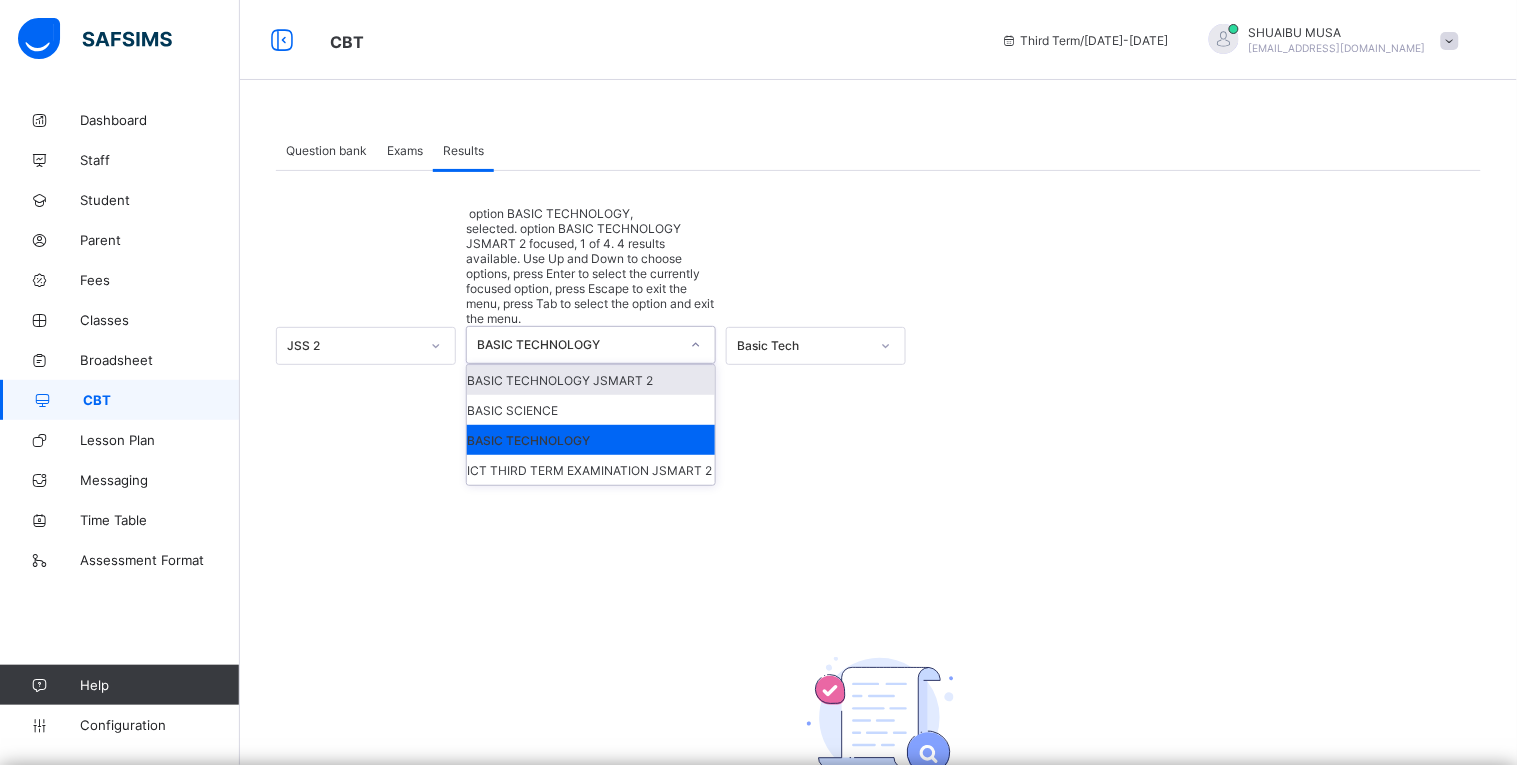 click 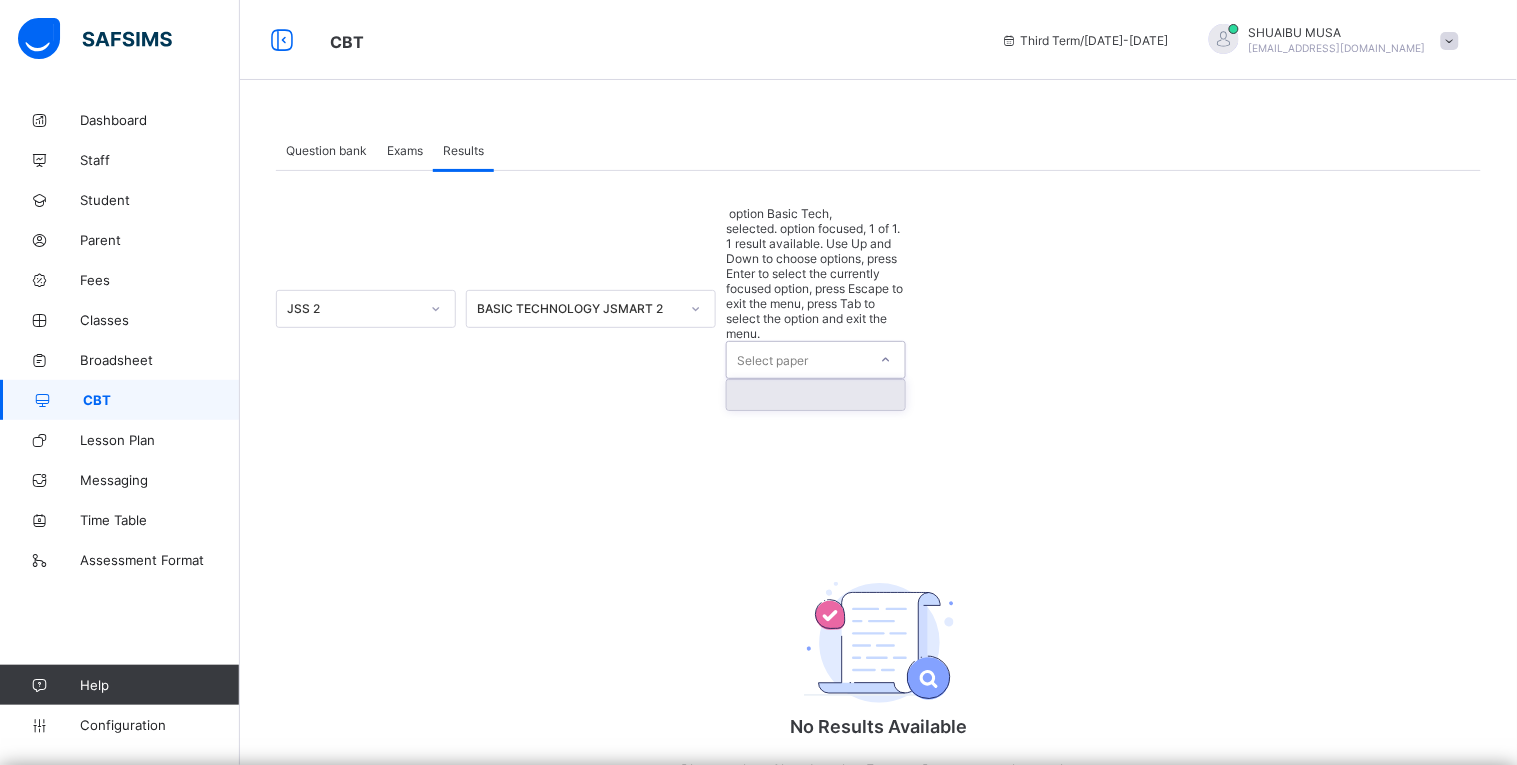 click on "Select paper" at bounding box center [772, 360] 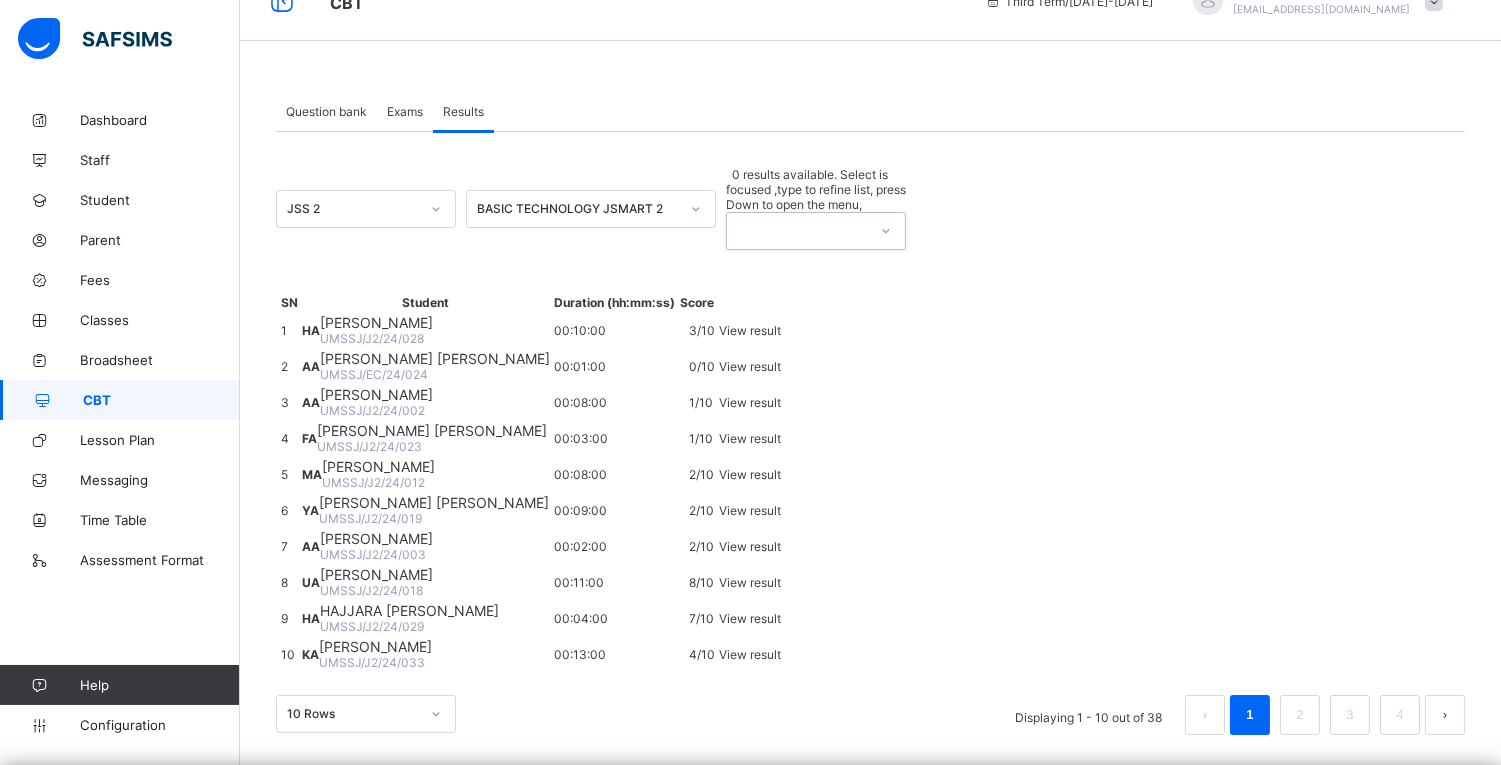 scroll, scrollTop: 426, scrollLeft: 0, axis: vertical 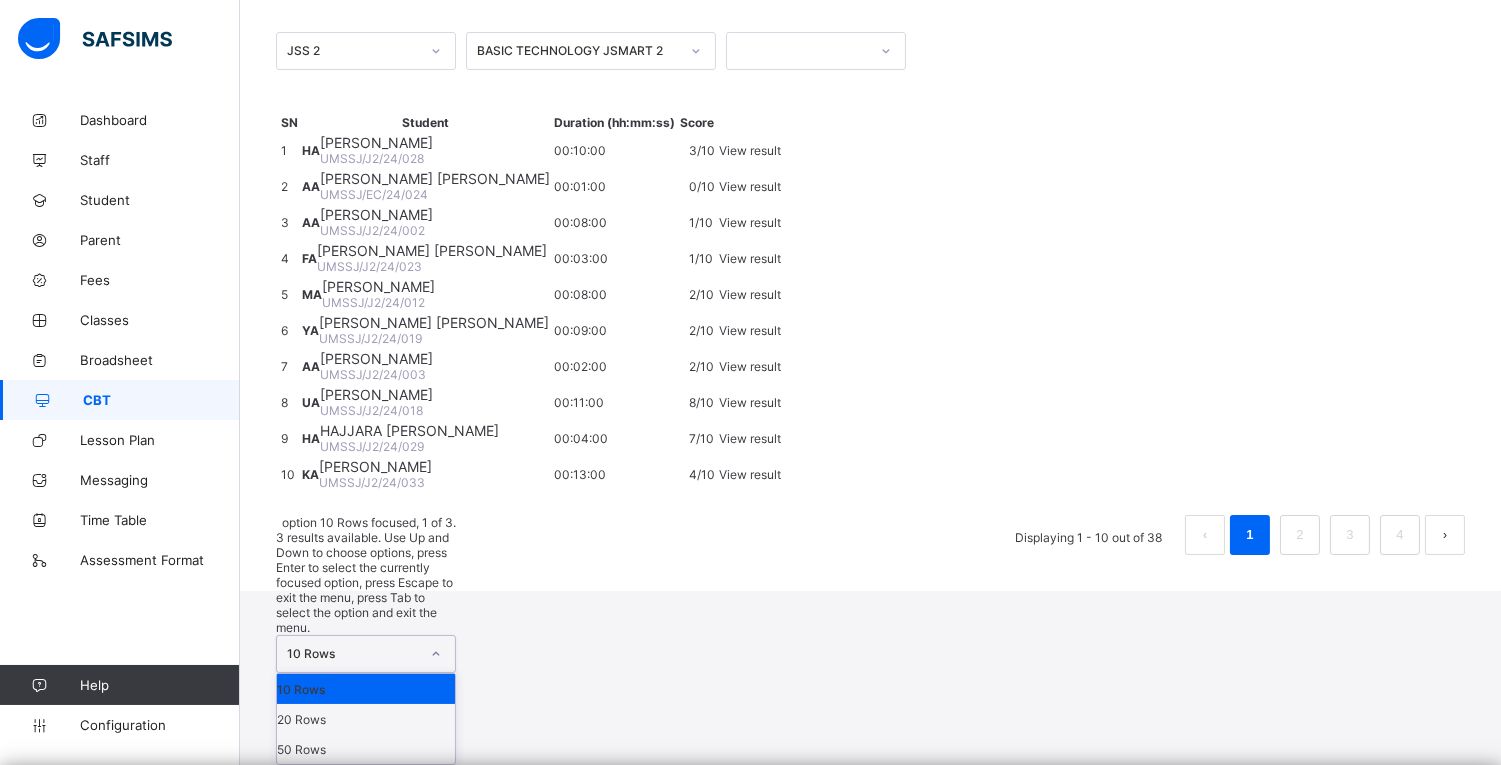 click on "option 10 Rows focused, 1 of 3. 3 results available. Use Up and Down to choose options, press Enter to select the currently focused option, press Escape to exit the menu, press Tab to select the option and exit the menu. 10 Rows 10 Rows 20 Rows 50 Rows" at bounding box center [366, 640] 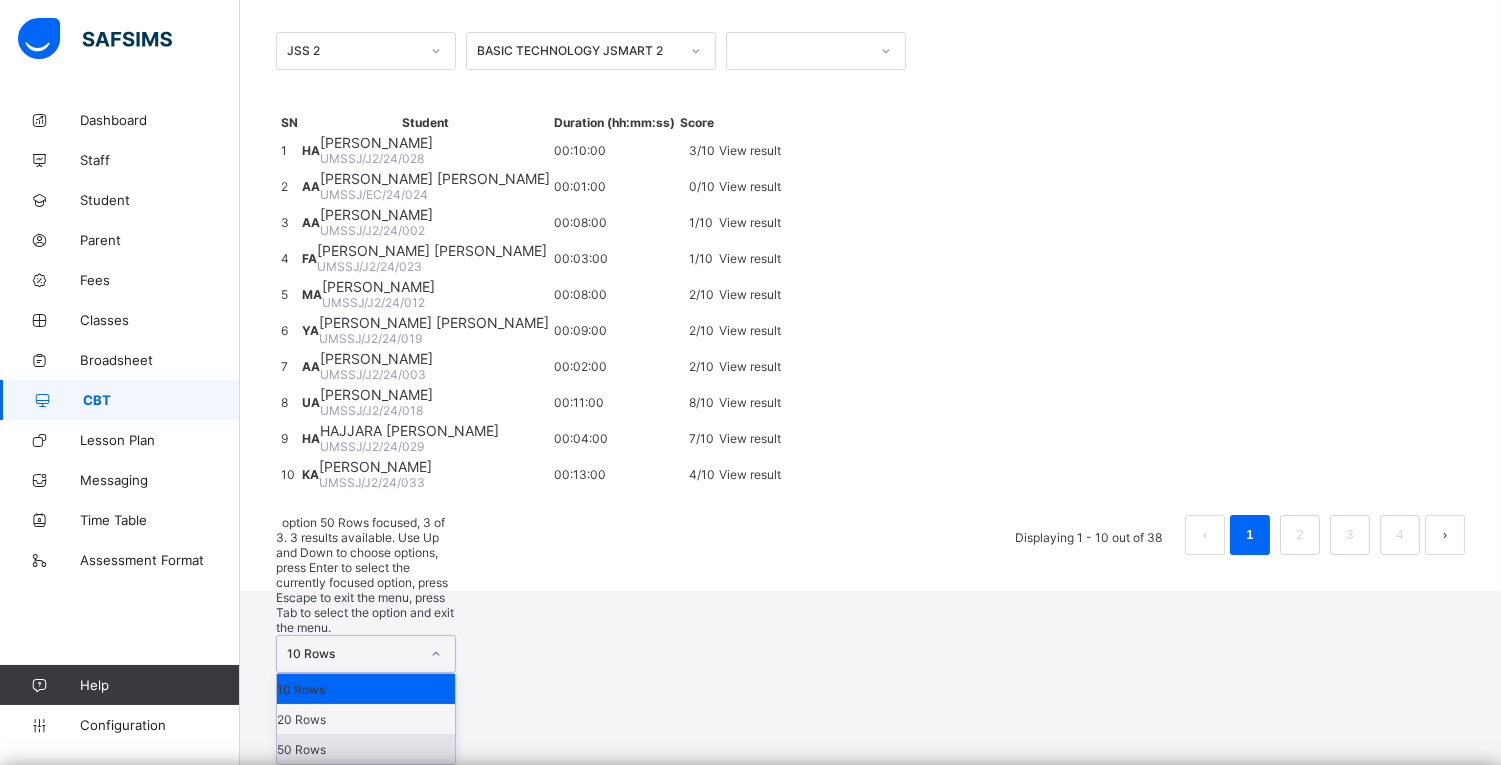 click on "50 Rows" at bounding box center (366, 749) 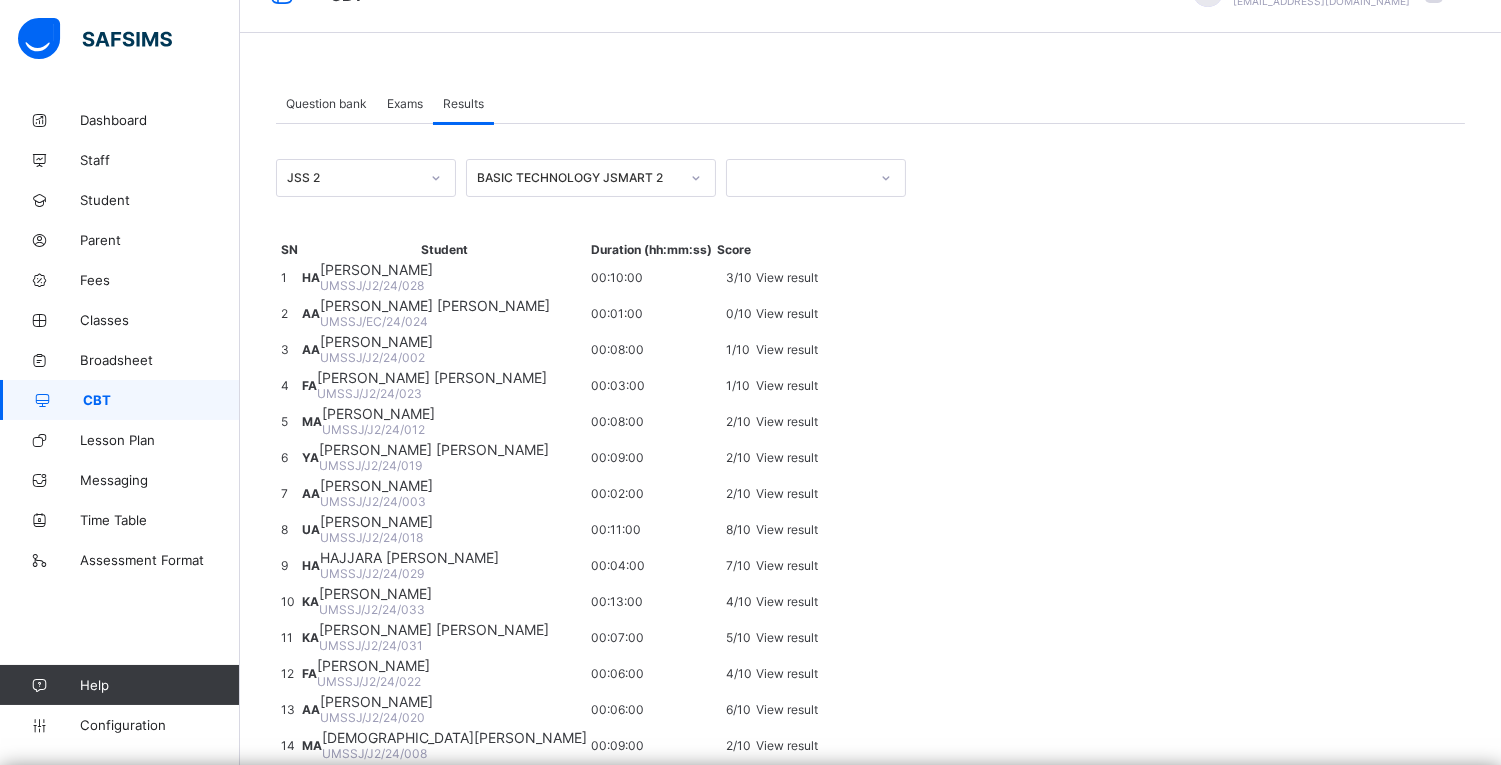 scroll, scrollTop: 0, scrollLeft: 0, axis: both 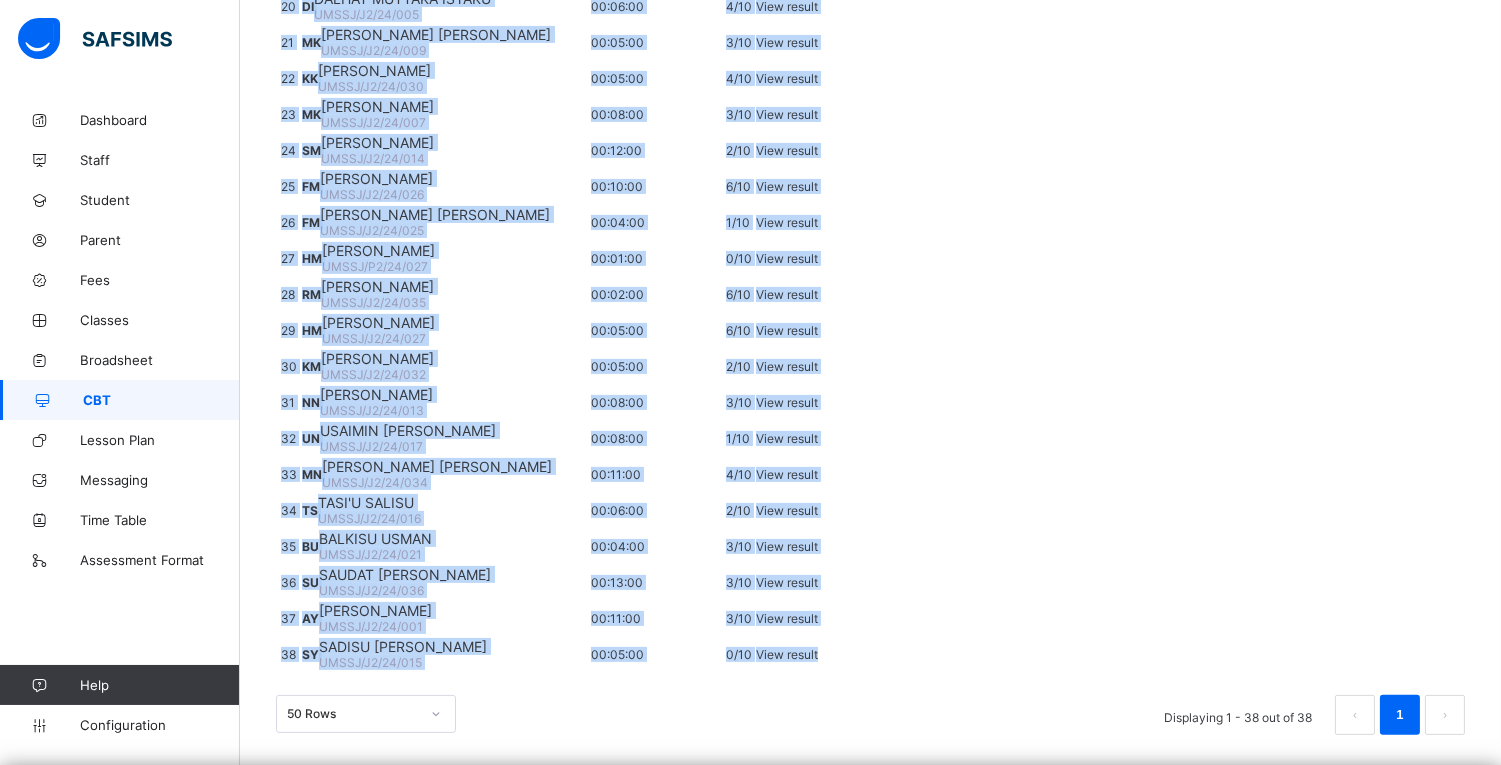 drag, startPoint x: 308, startPoint y: 273, endPoint x: 1480, endPoint y: 544, distance: 1202.9235 